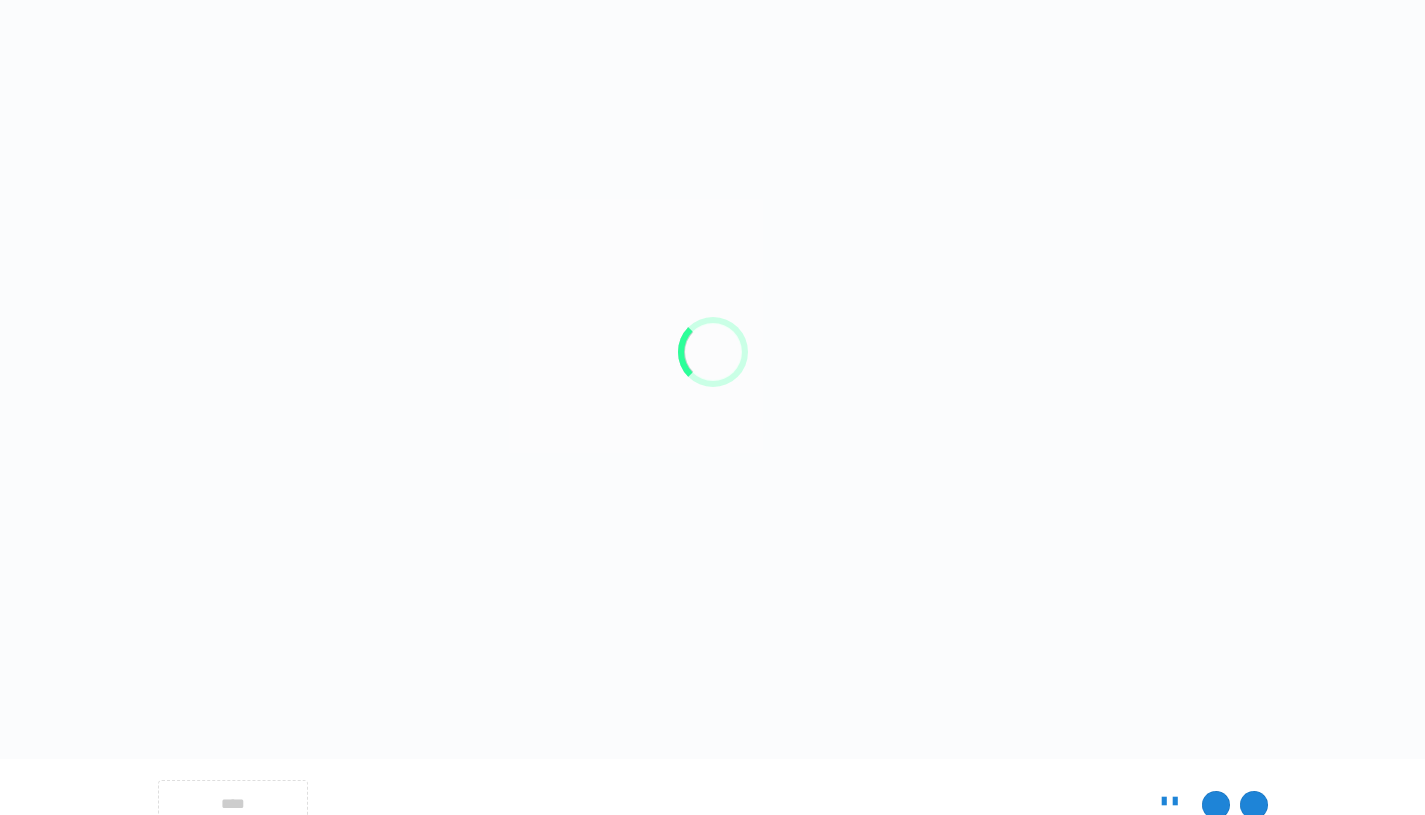 scroll, scrollTop: 56, scrollLeft: 0, axis: vertical 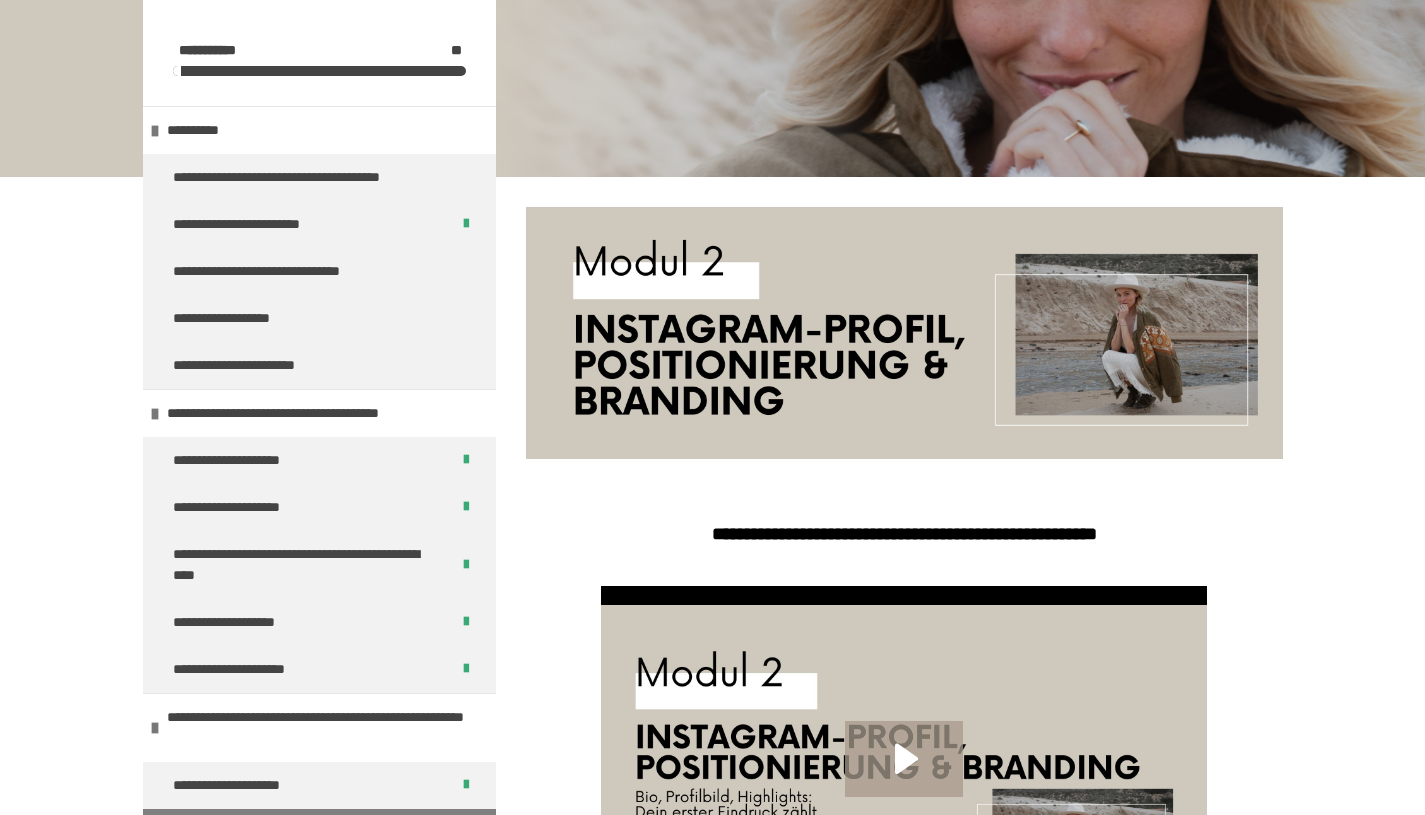 click at bounding box center (904, 775) 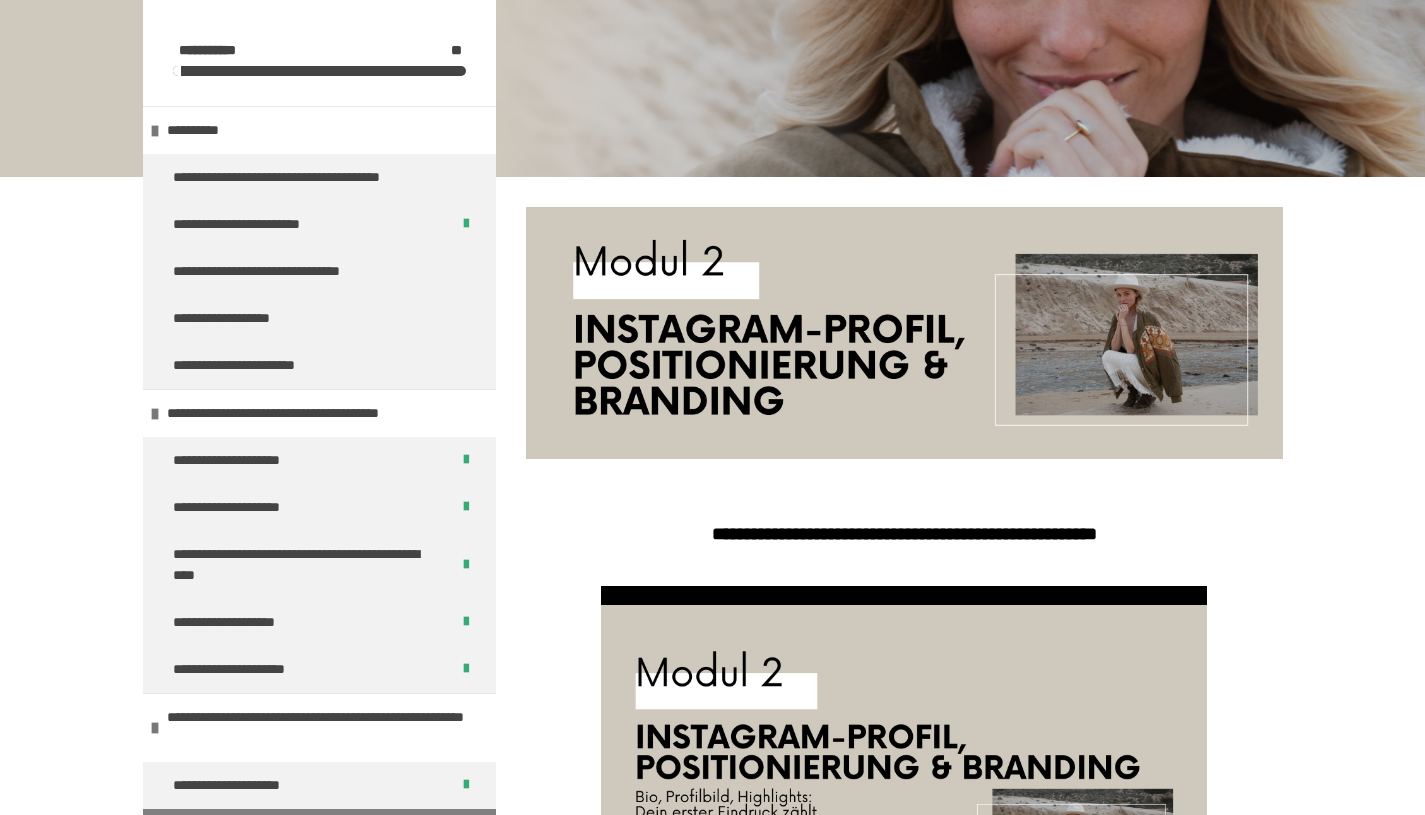 scroll, scrollTop: 405, scrollLeft: 0, axis: vertical 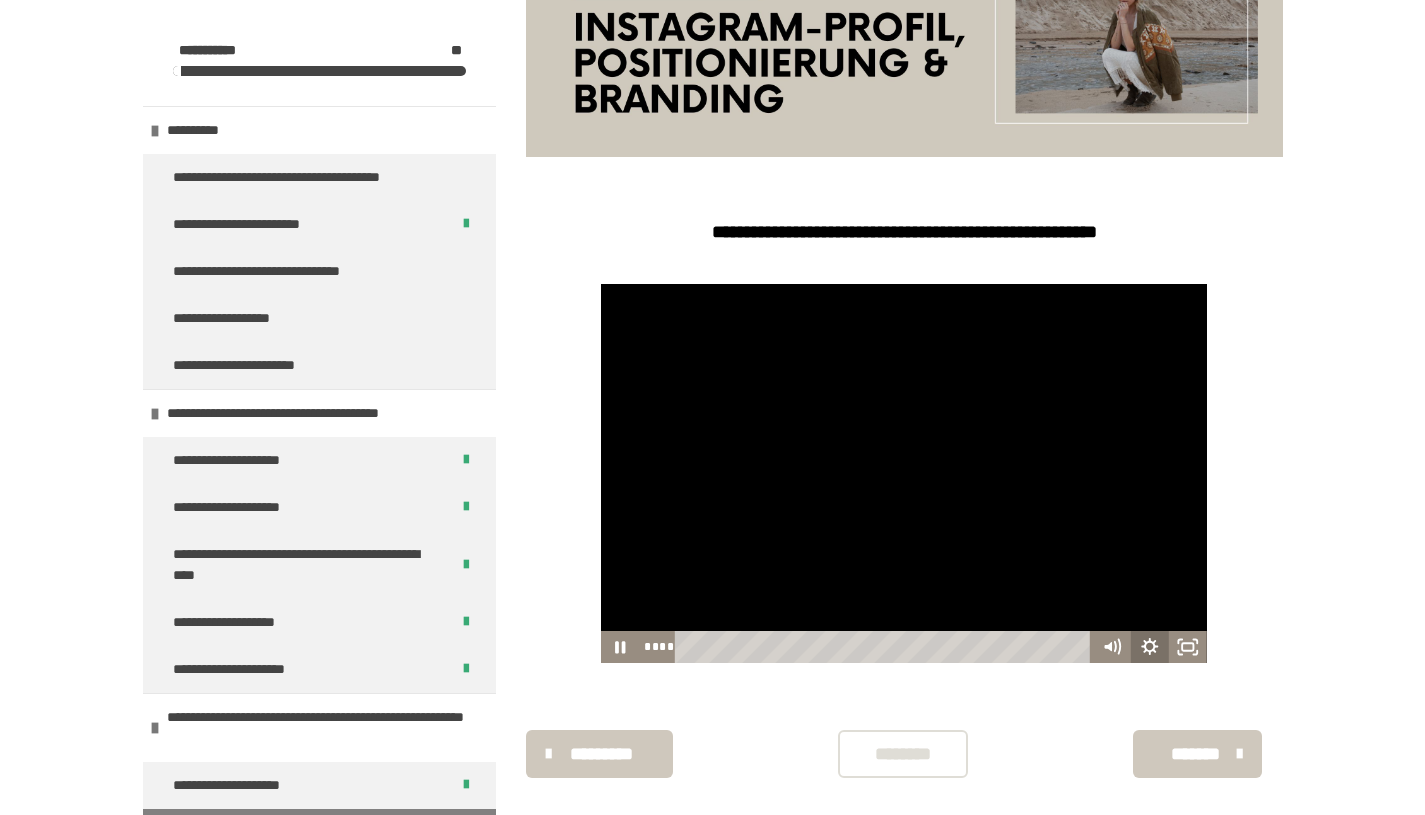 click 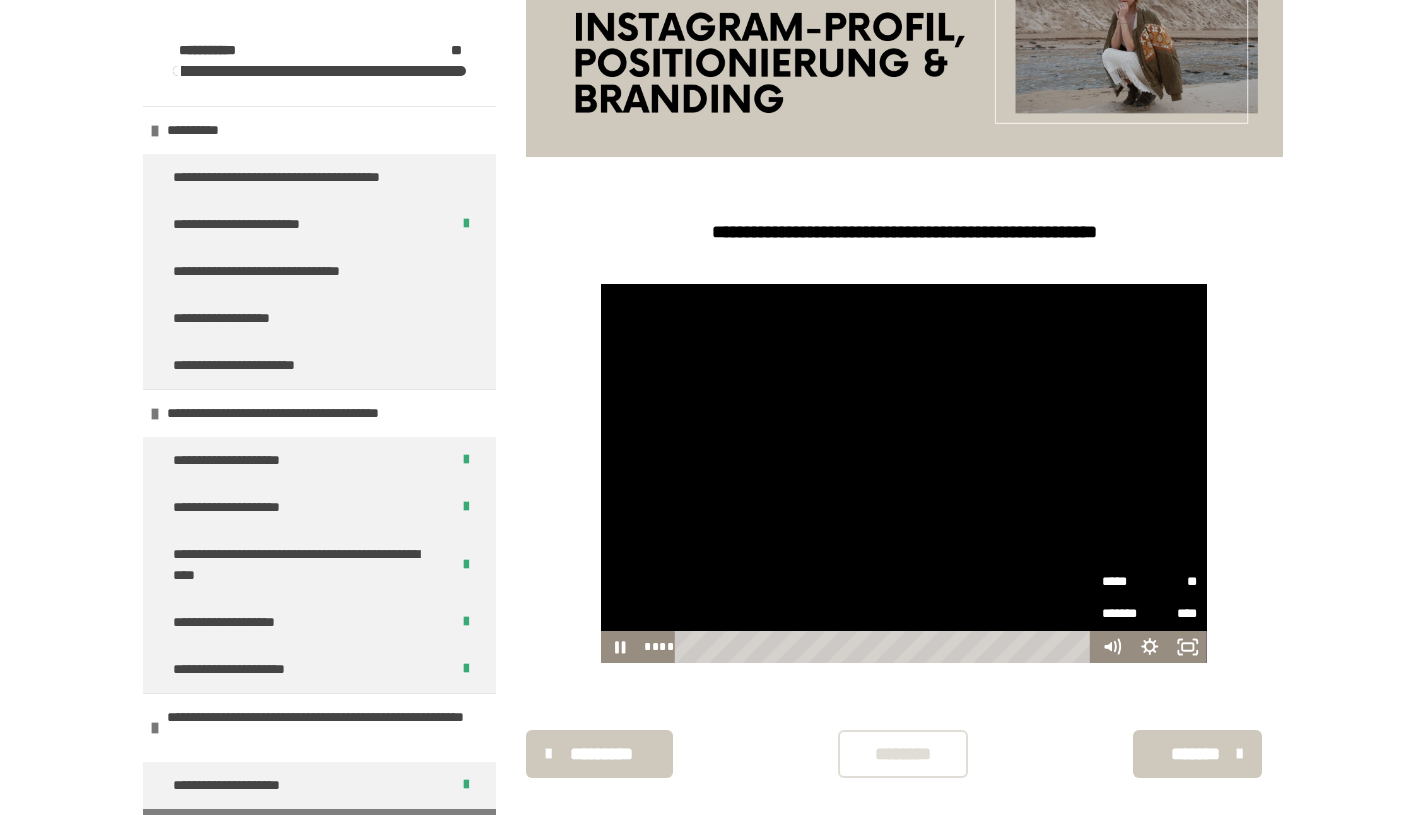 click on "**" at bounding box center [1174, 580] 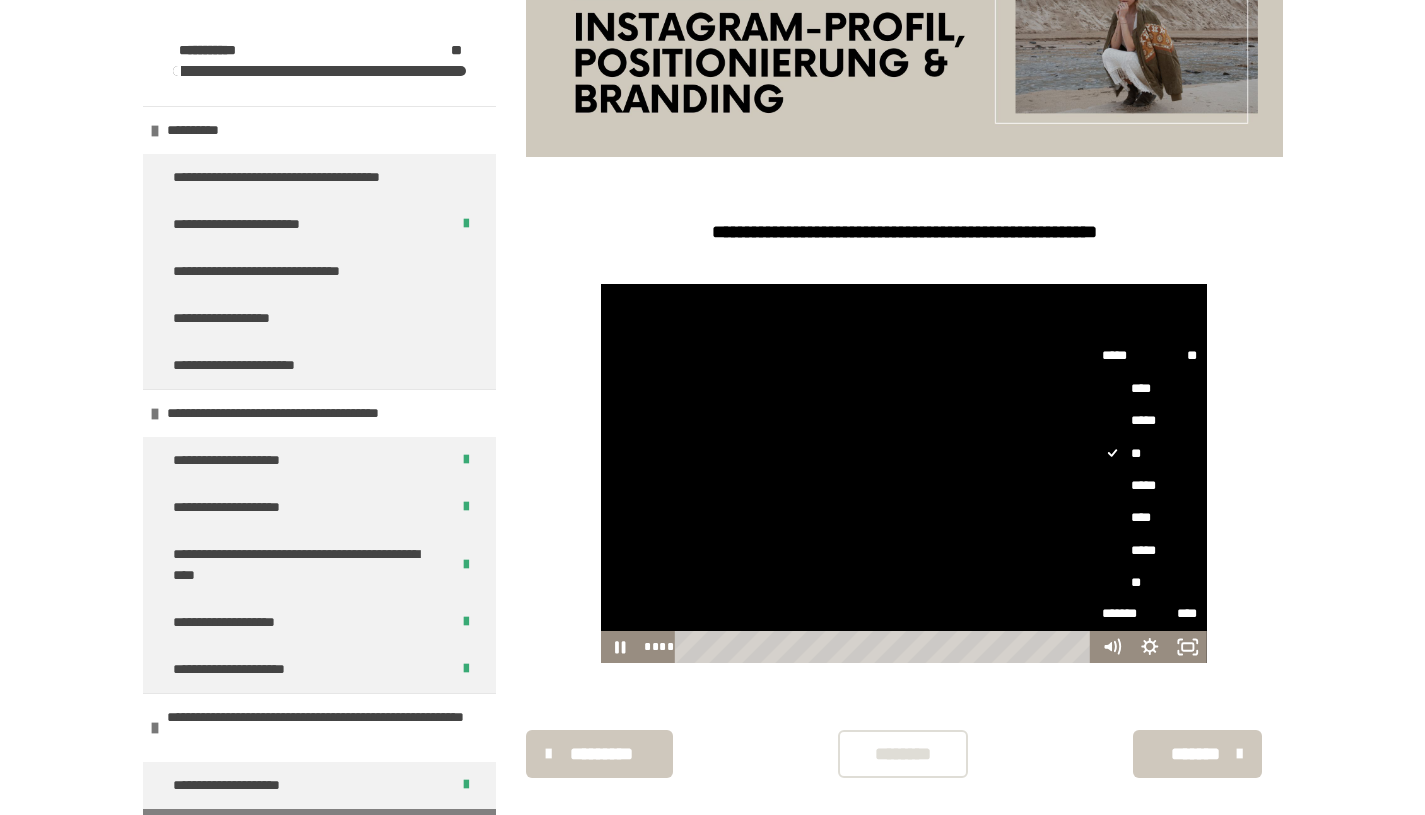 click on "****" at bounding box center (1150, 518) 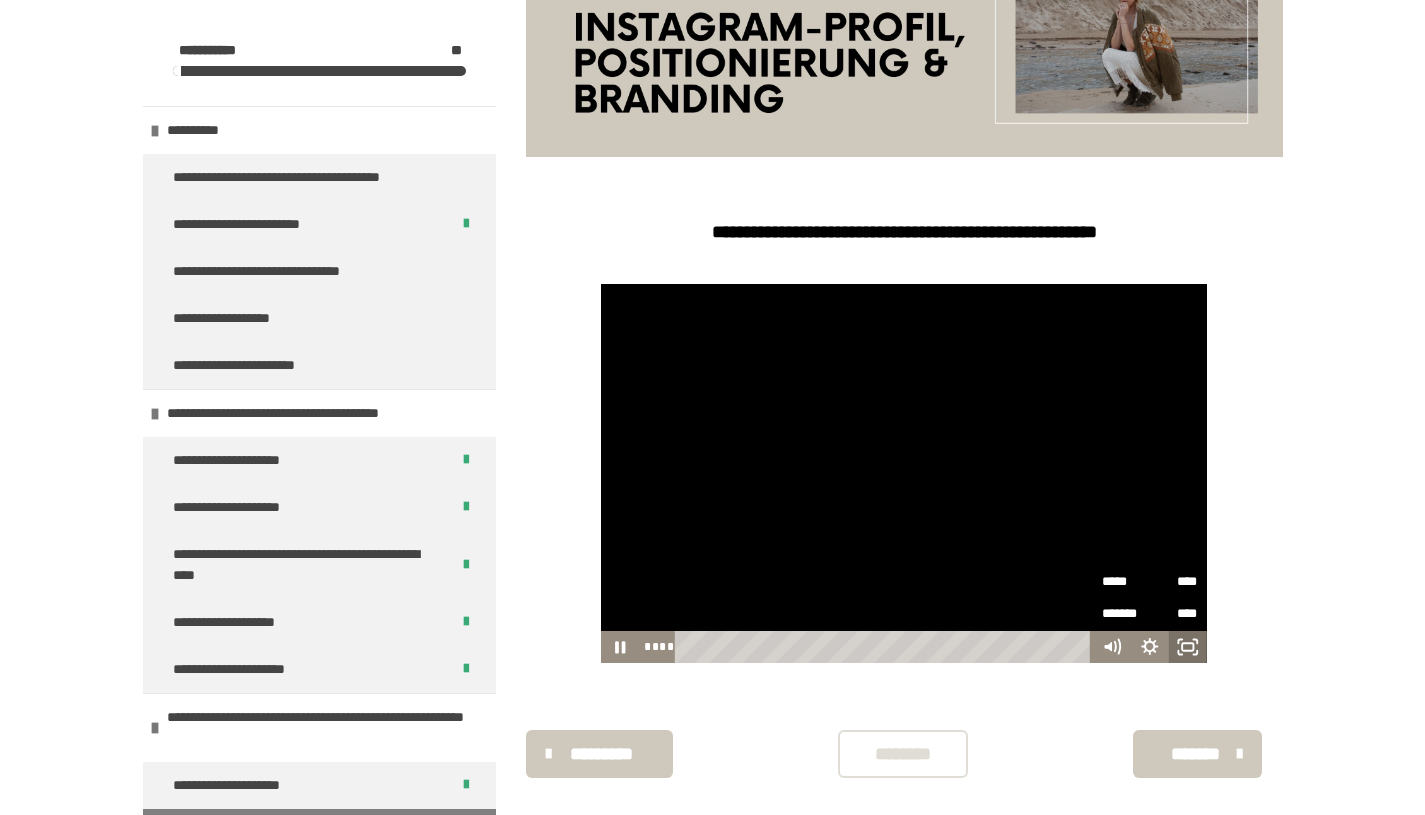 click 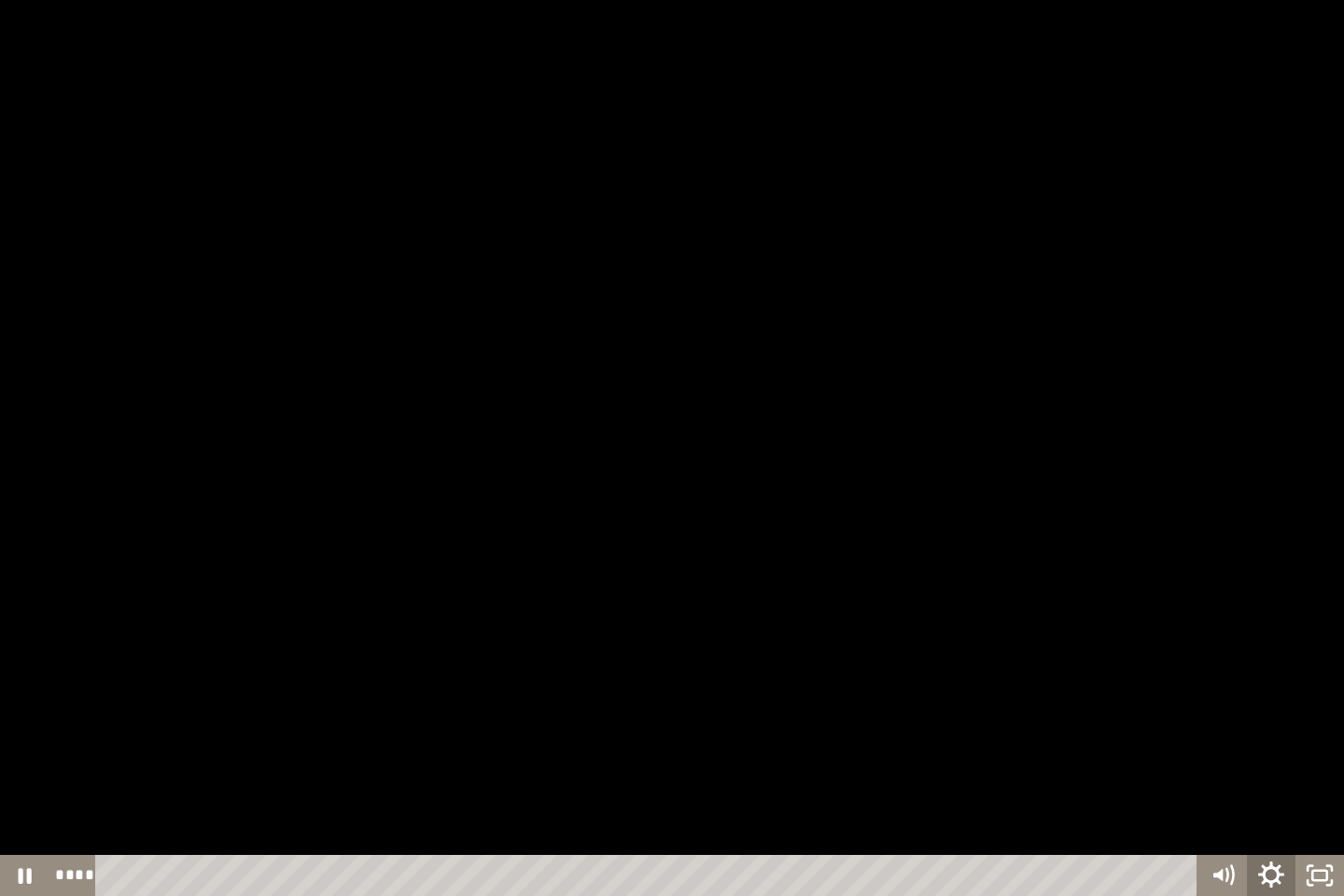 click 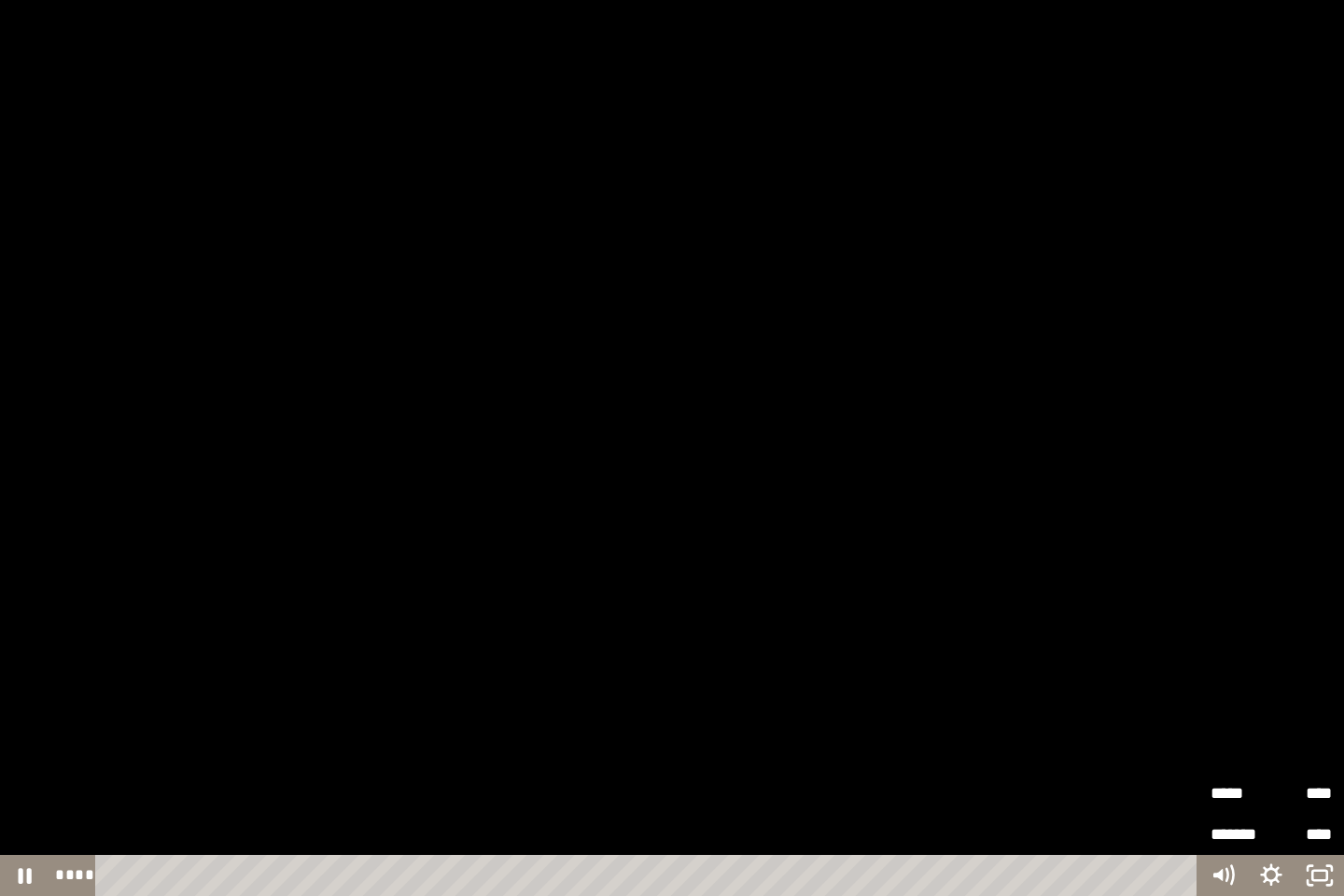 click on "*****" at bounding box center (1240, 785) 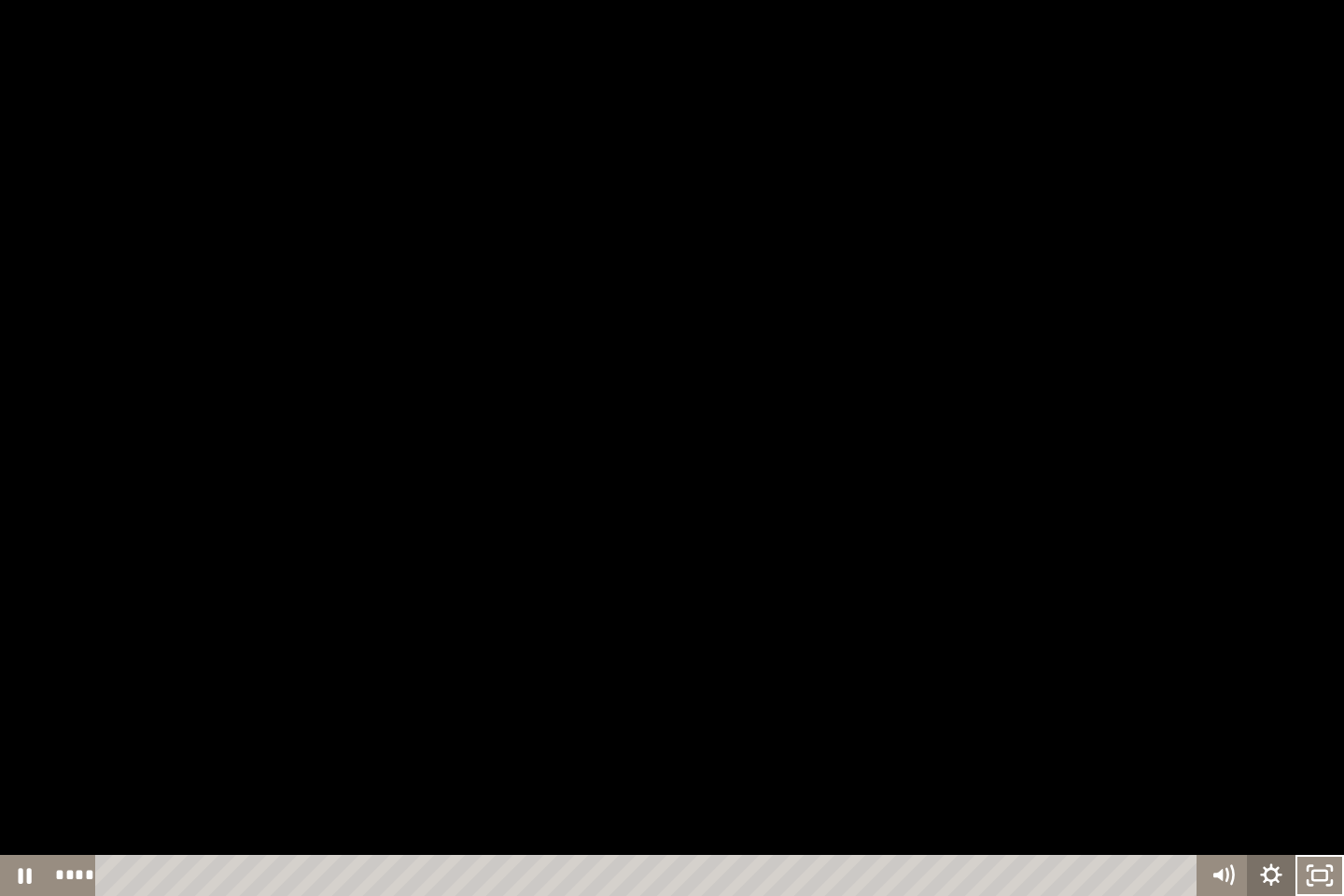 click 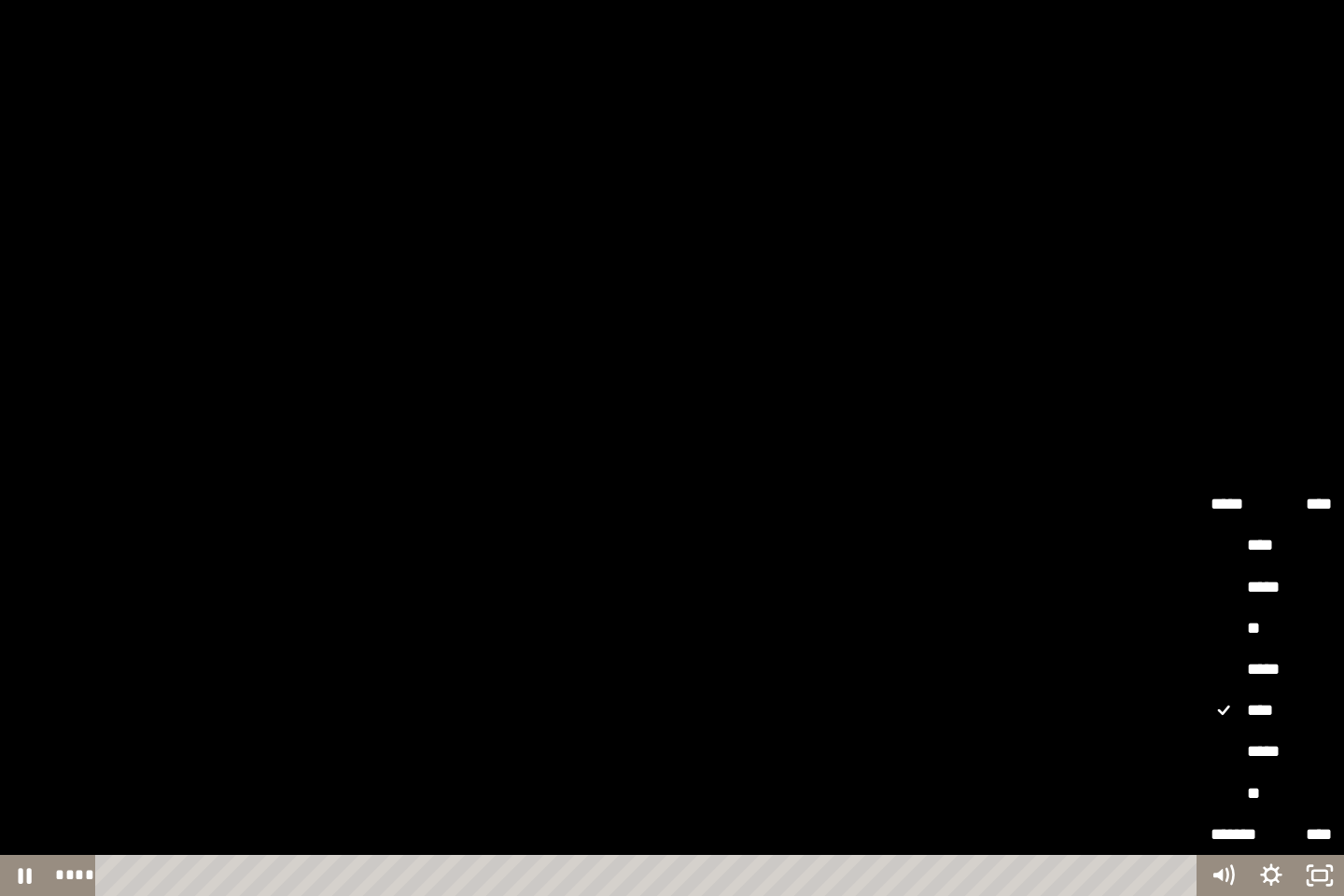 click on "*****" at bounding box center (1271, 670) 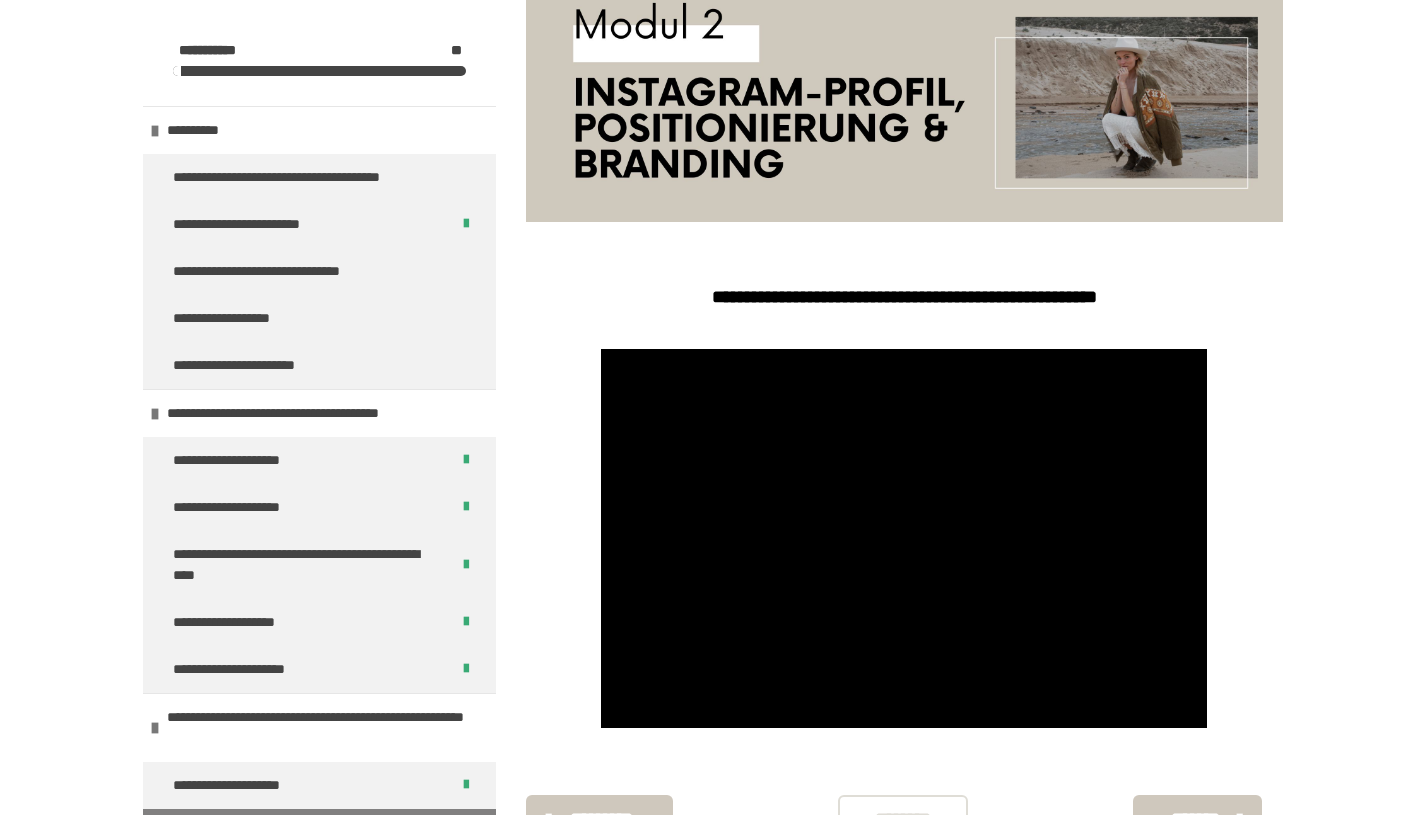 click on "**********" at bounding box center (712, 281) 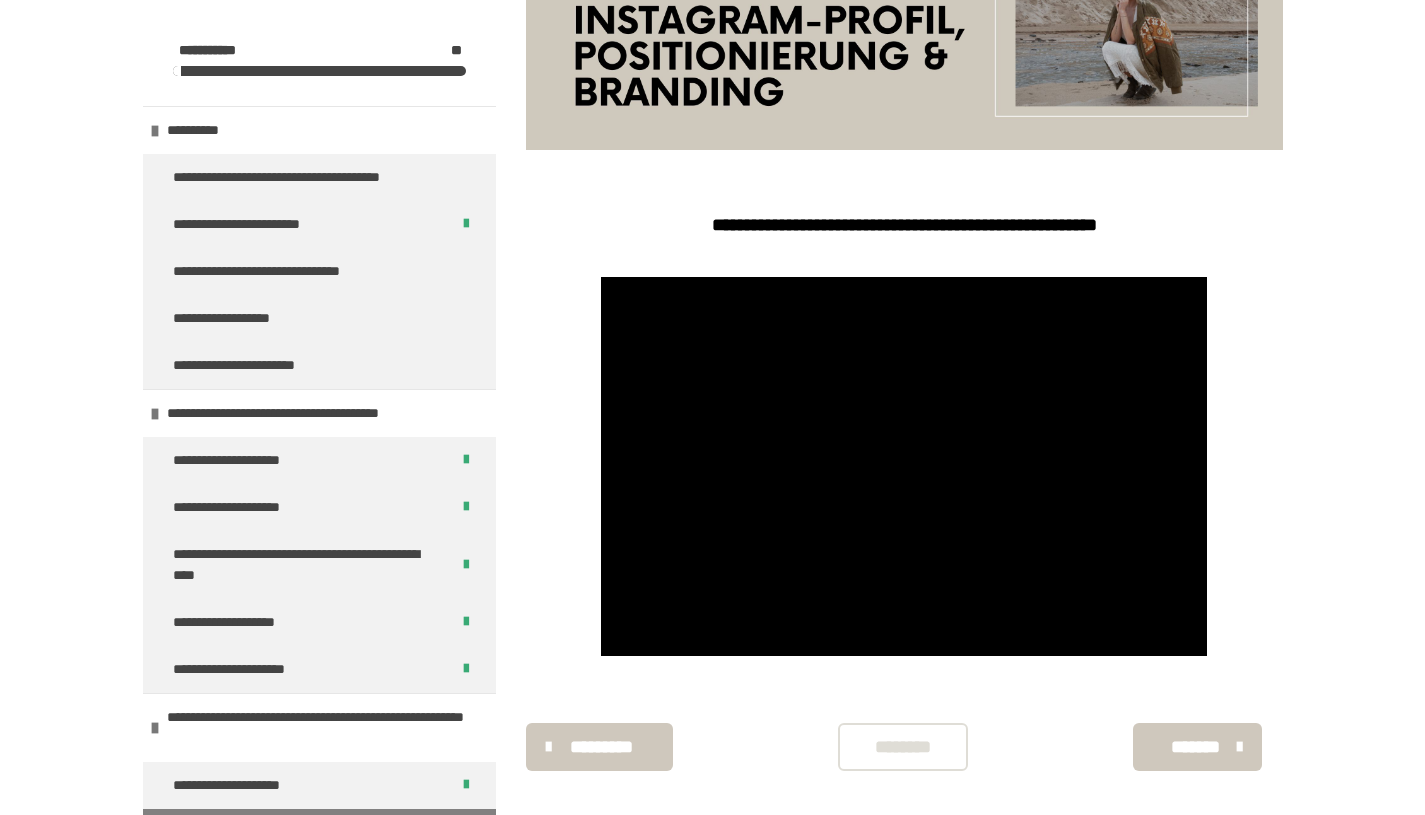 scroll, scrollTop: 428, scrollLeft: 0, axis: vertical 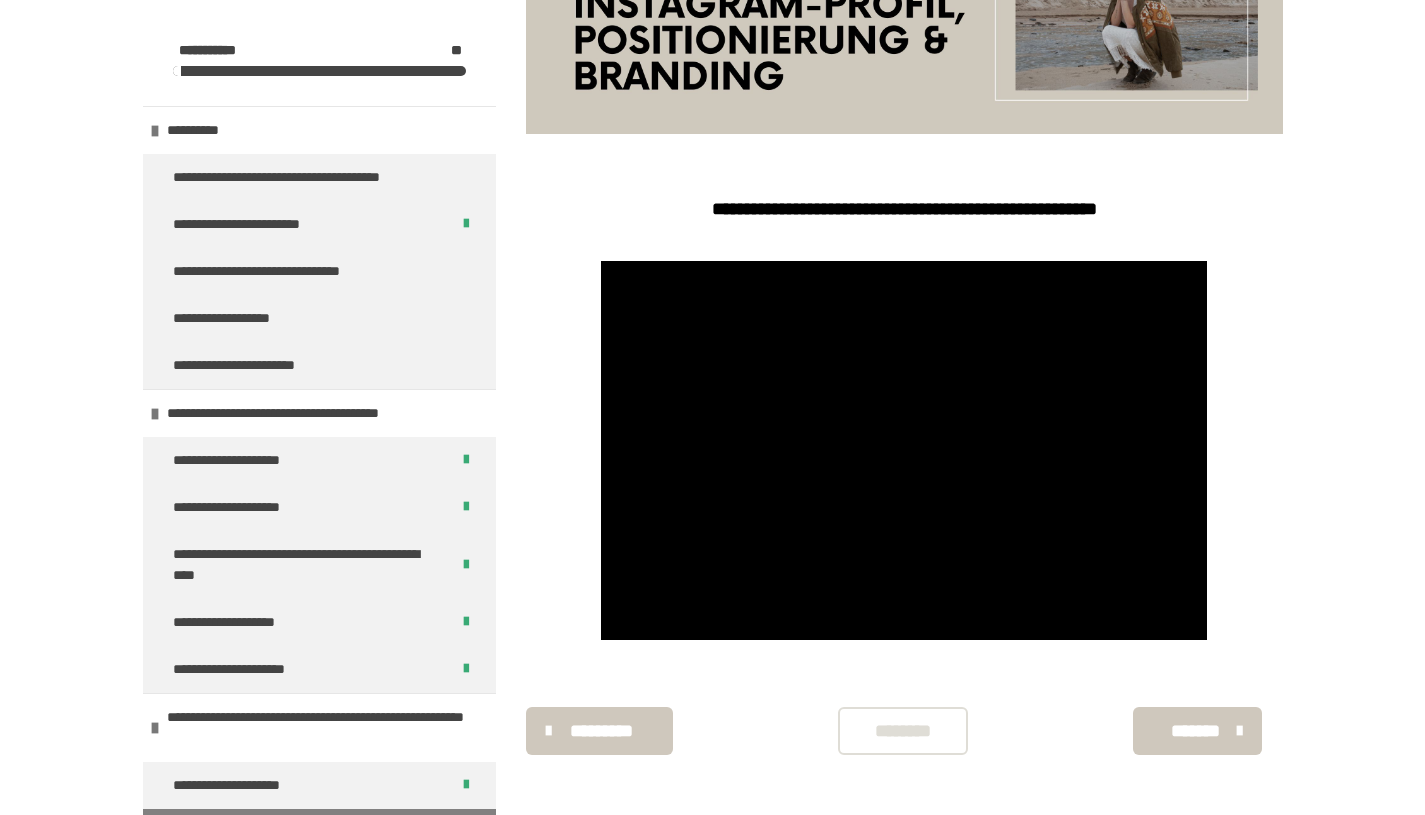 click on "********" at bounding box center [903, 731] 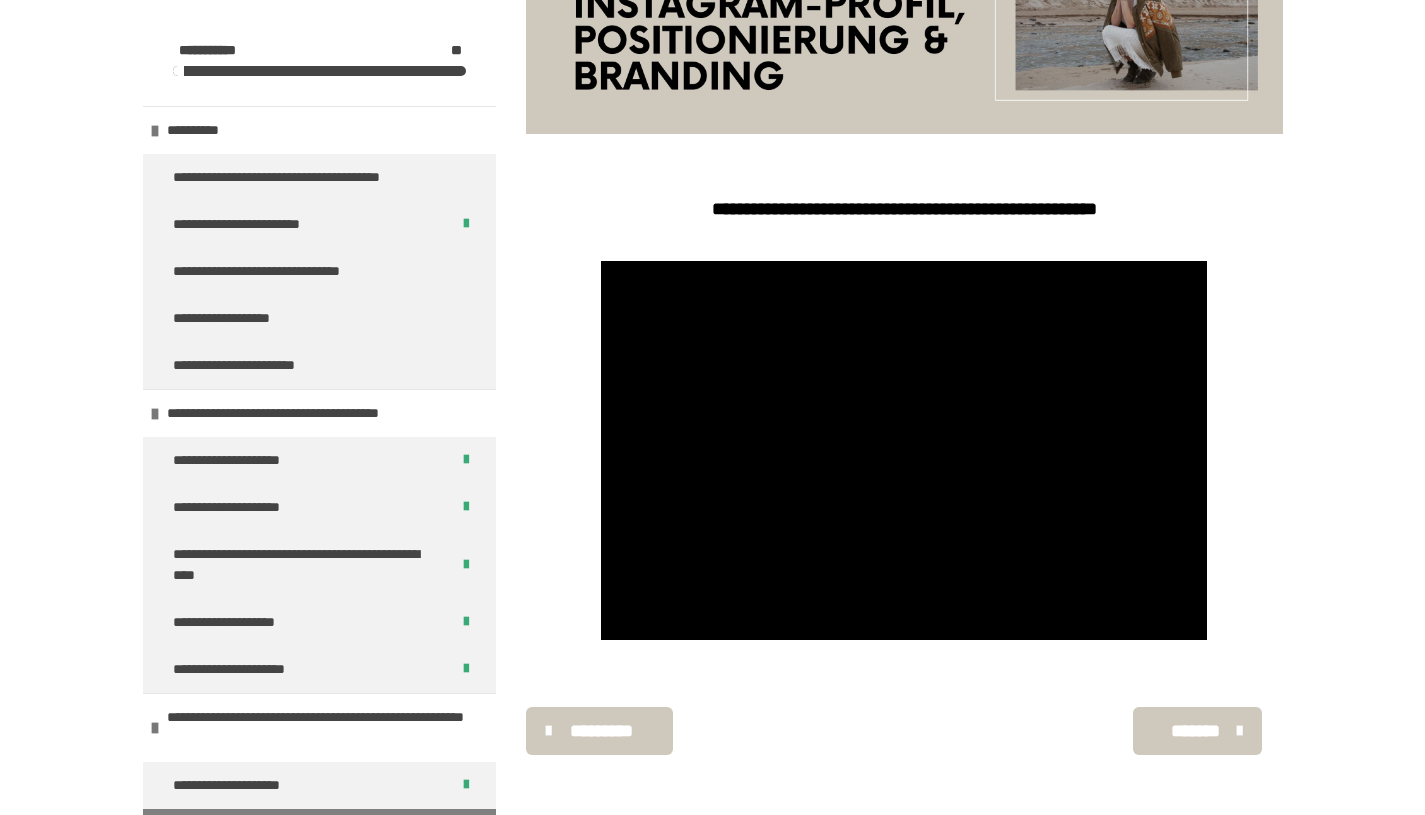 click on "*******" at bounding box center [1195, 731] 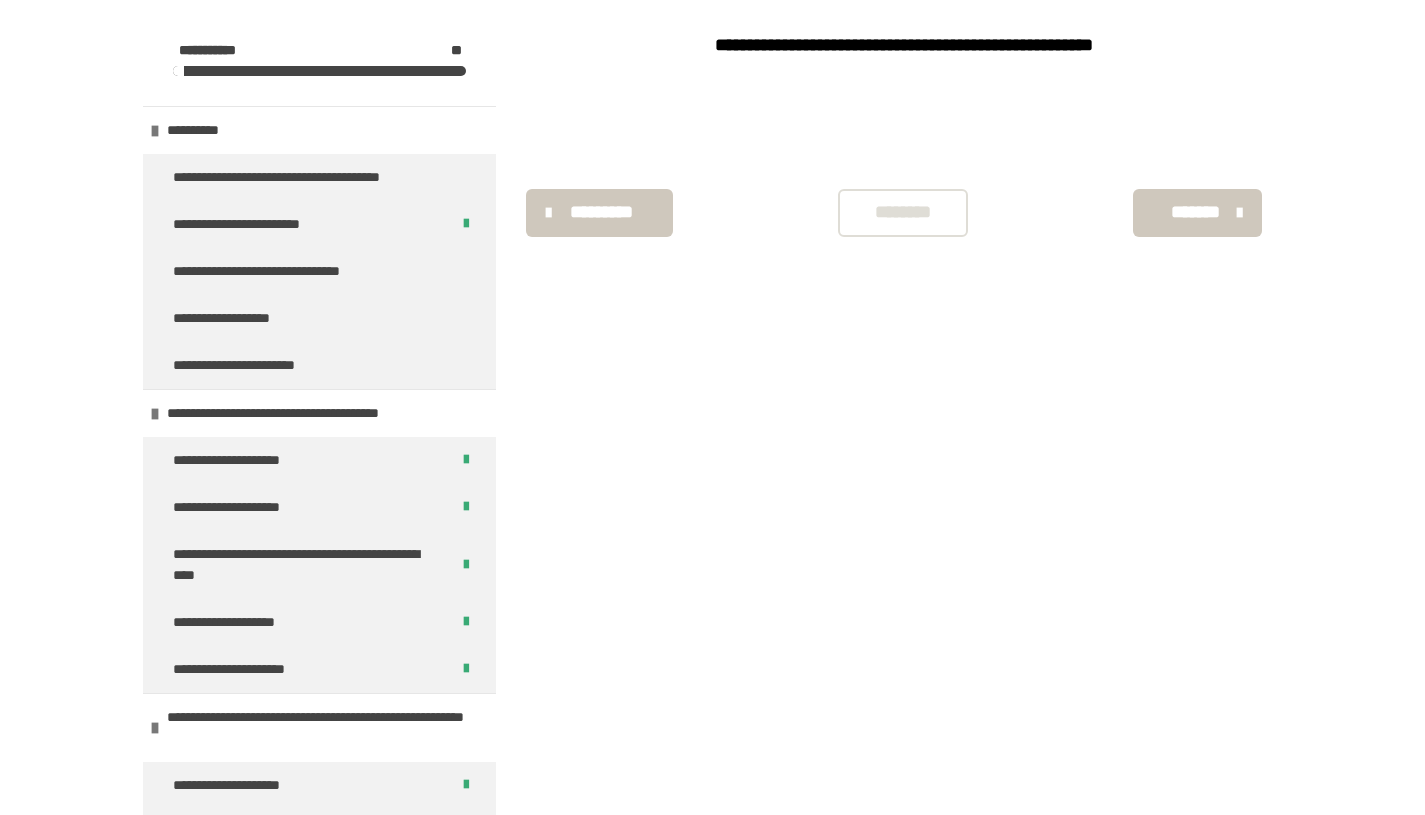 scroll, scrollTop: 428, scrollLeft: 0, axis: vertical 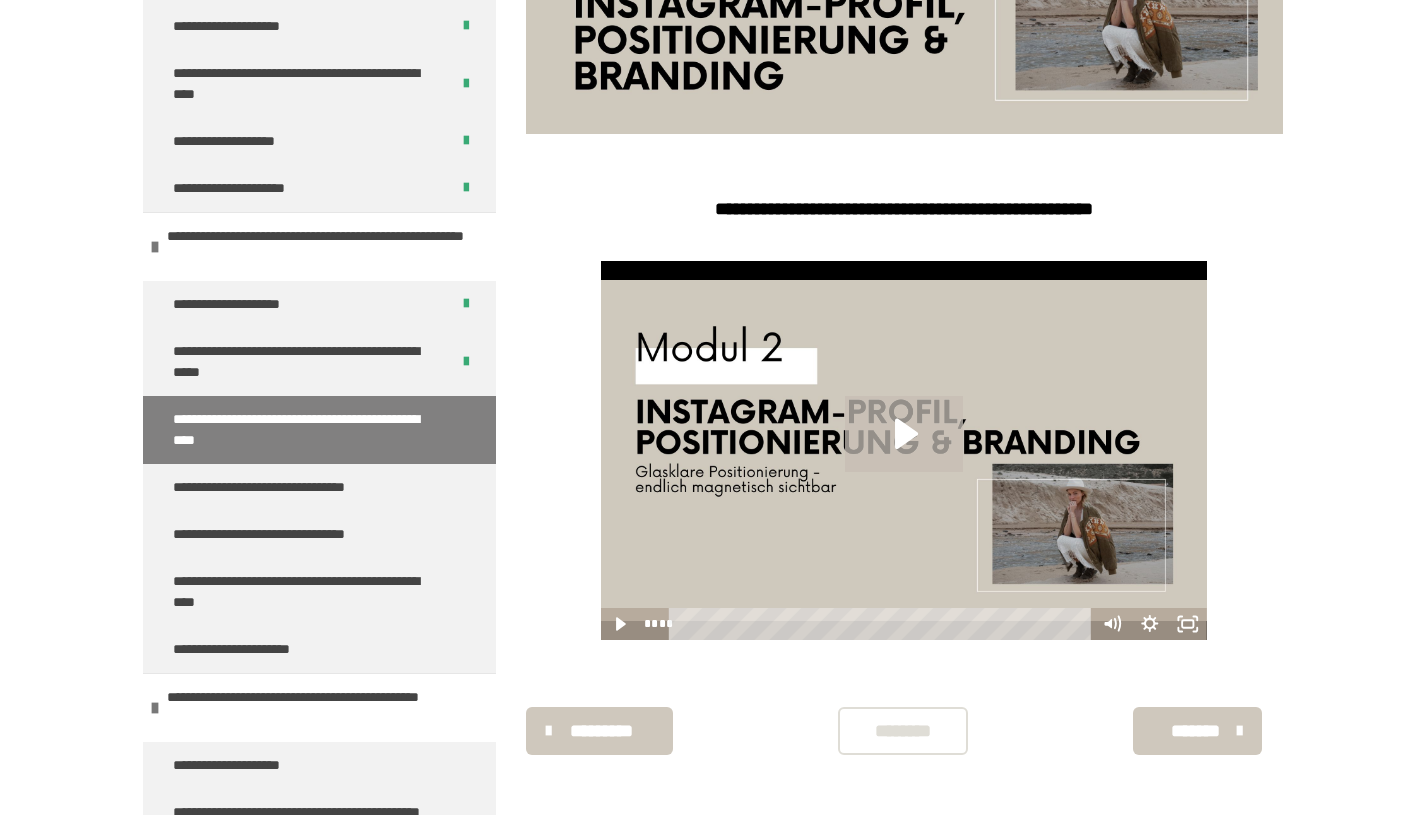 click 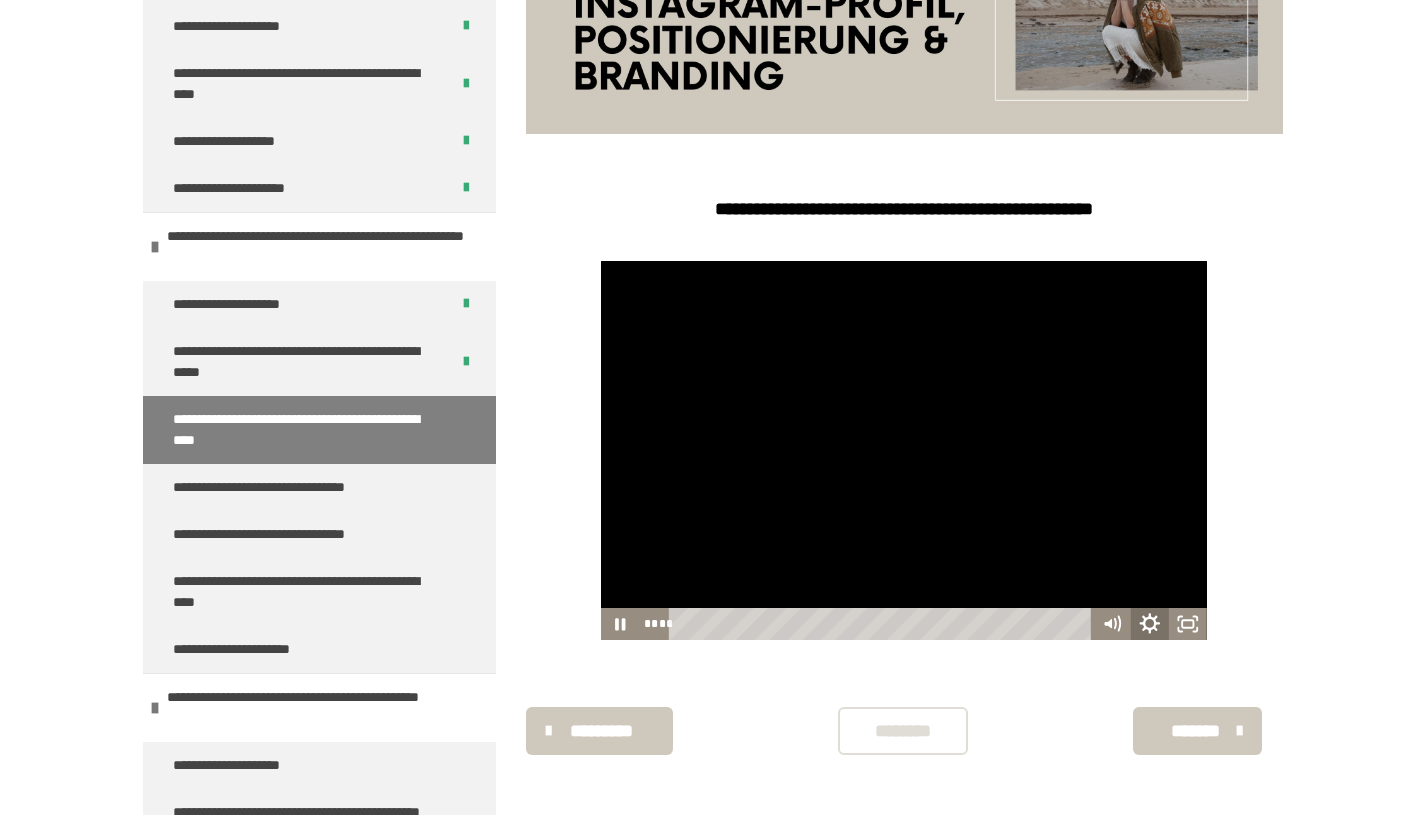 click 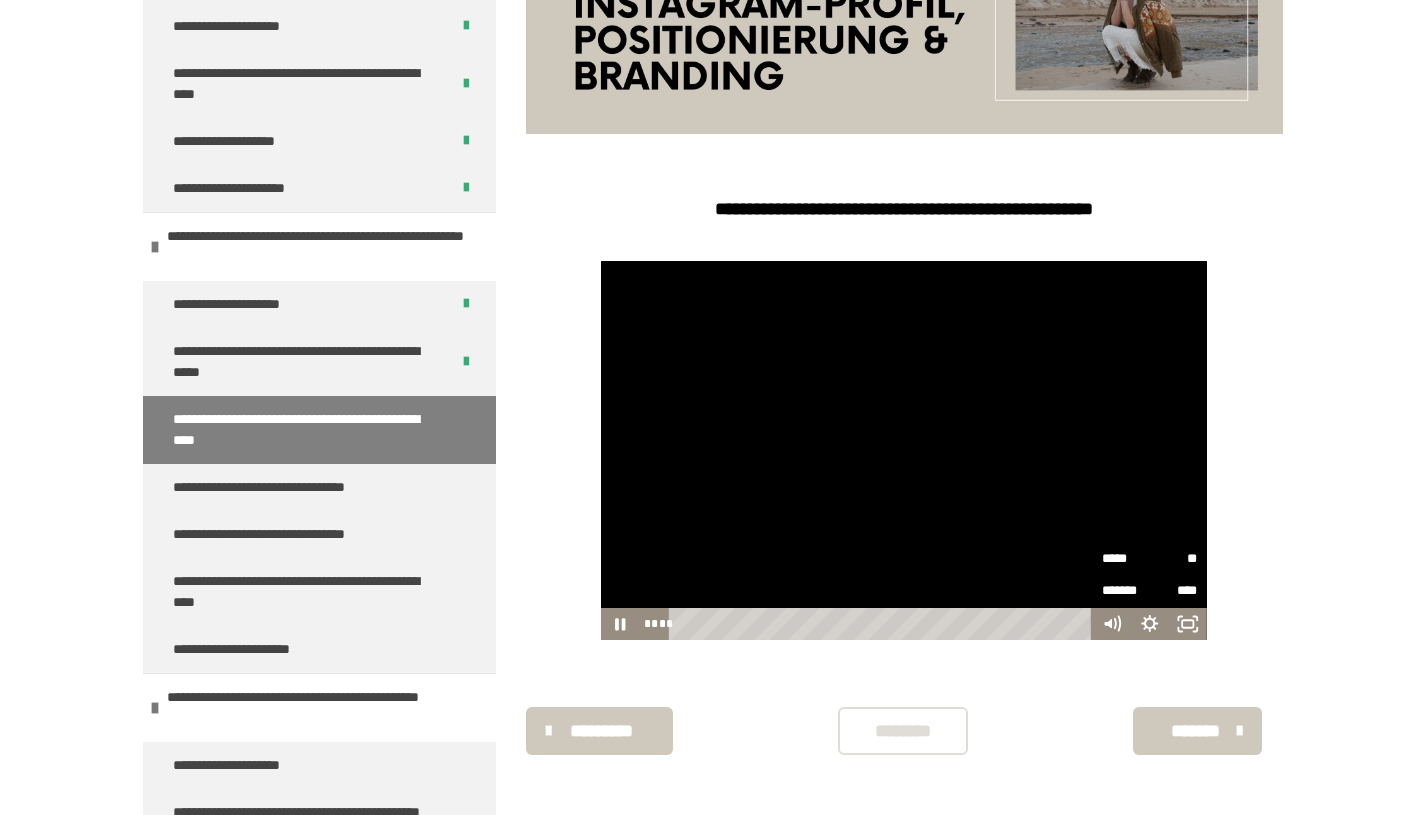 click on "**" at bounding box center [1174, 559] 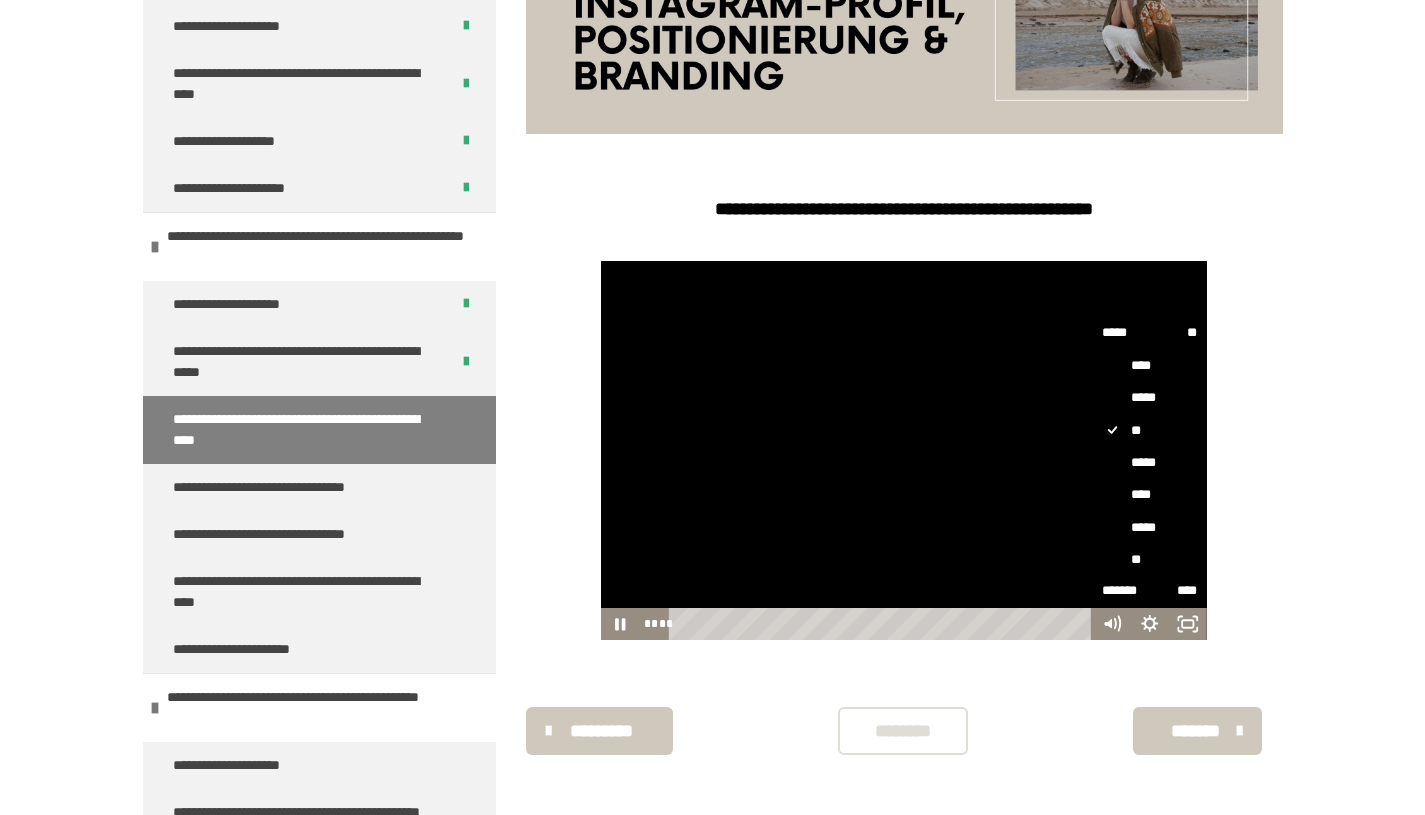 click on "*****" at bounding box center (1150, 463) 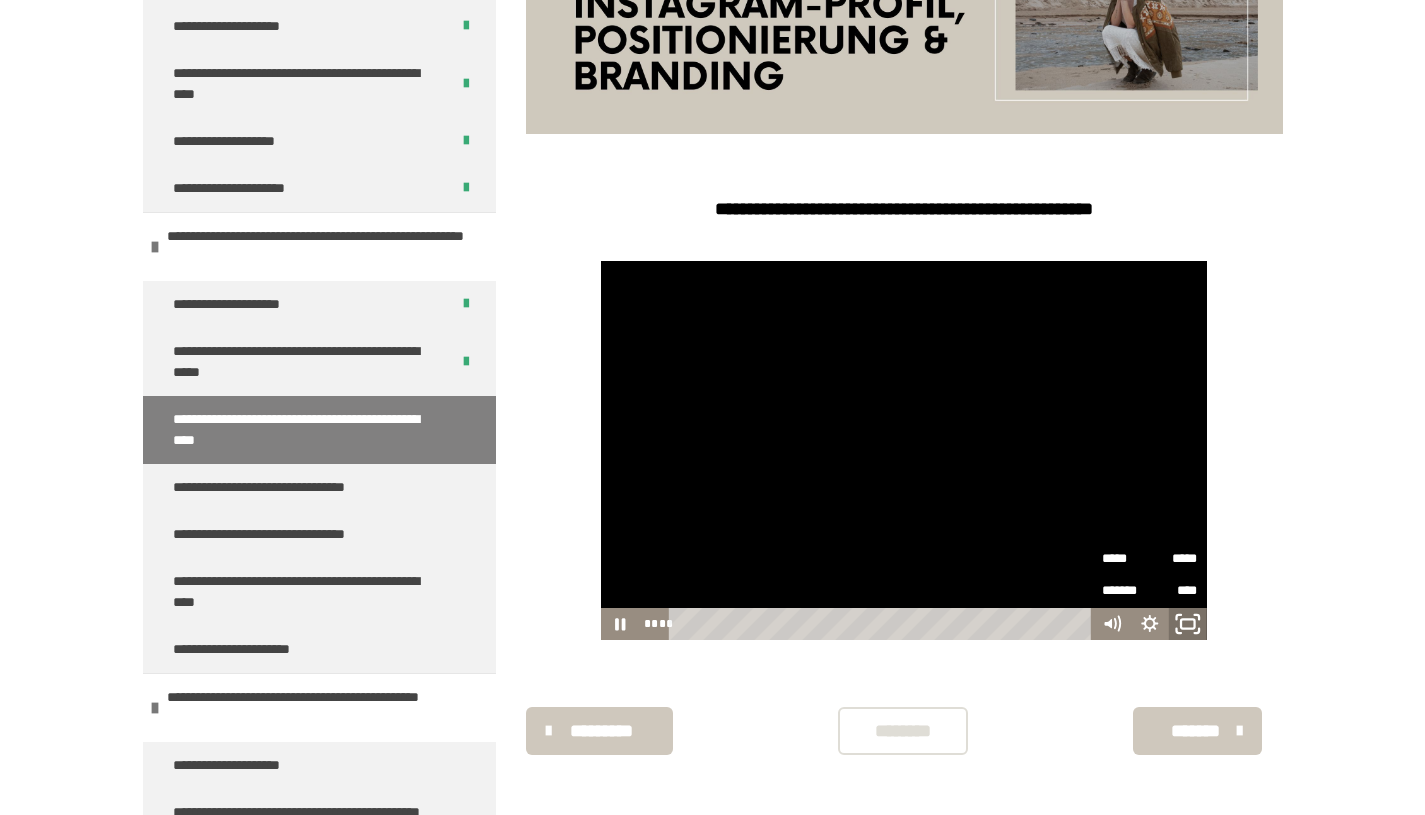 click 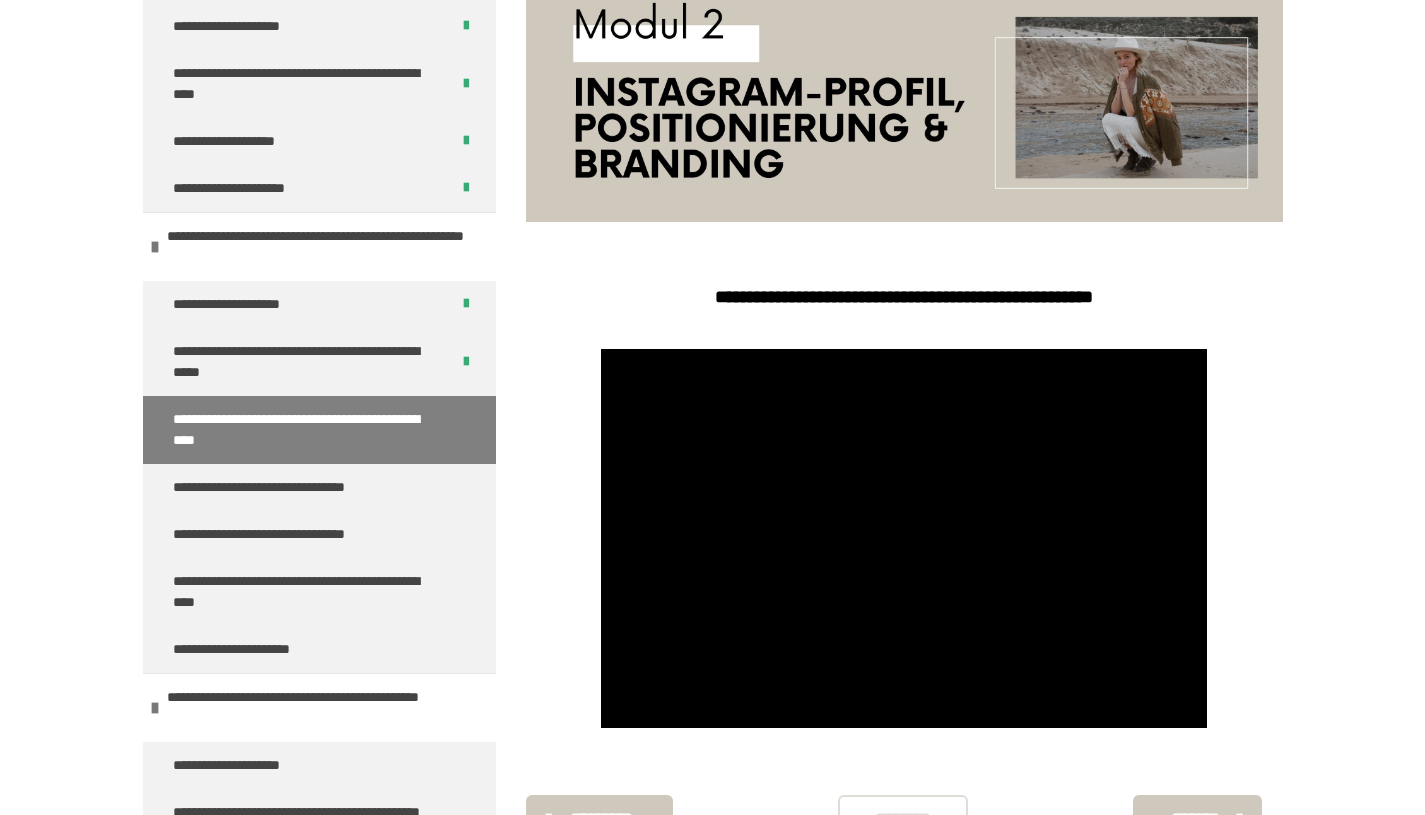 scroll, scrollTop: 428, scrollLeft: 0, axis: vertical 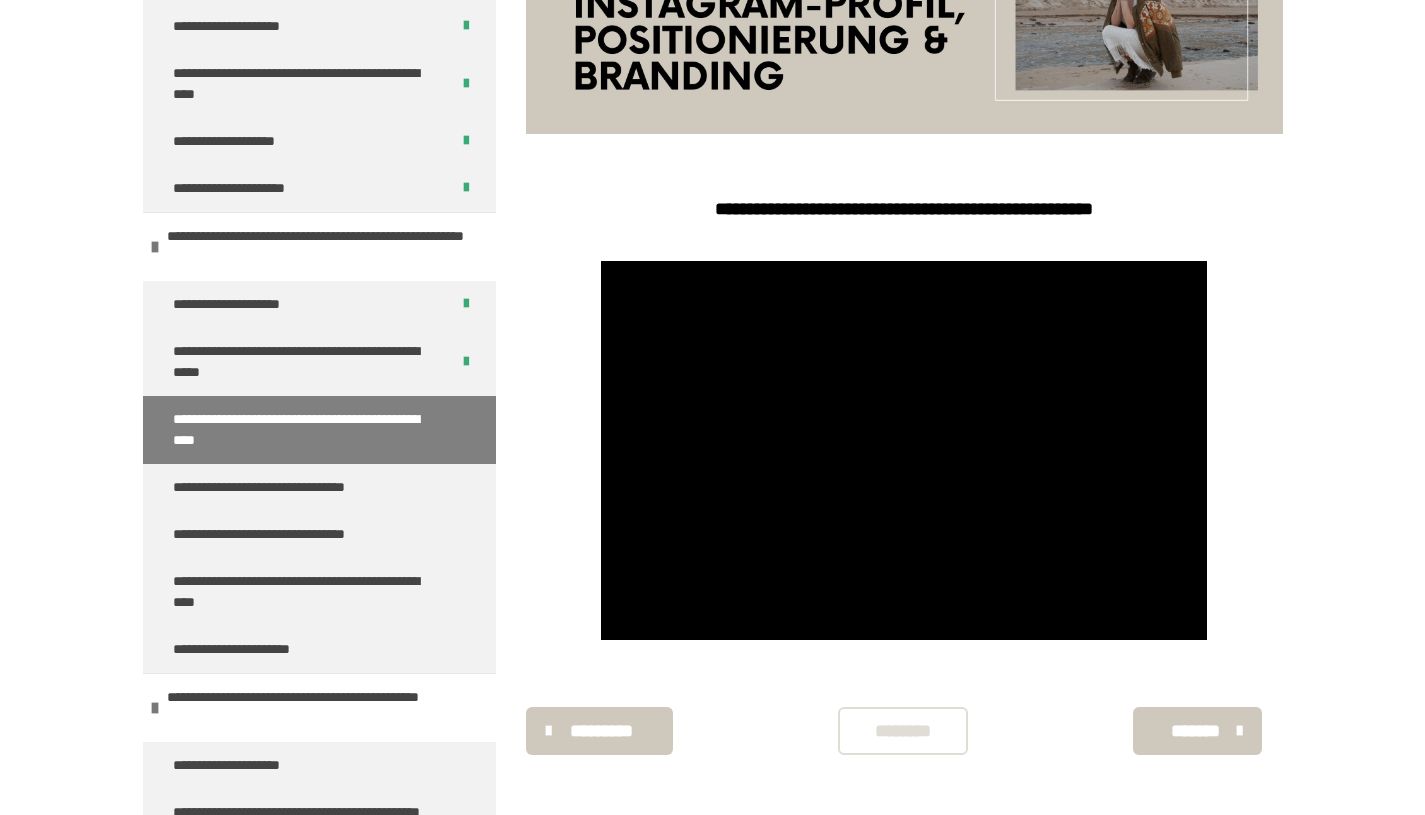 click on "********" at bounding box center [903, 731] 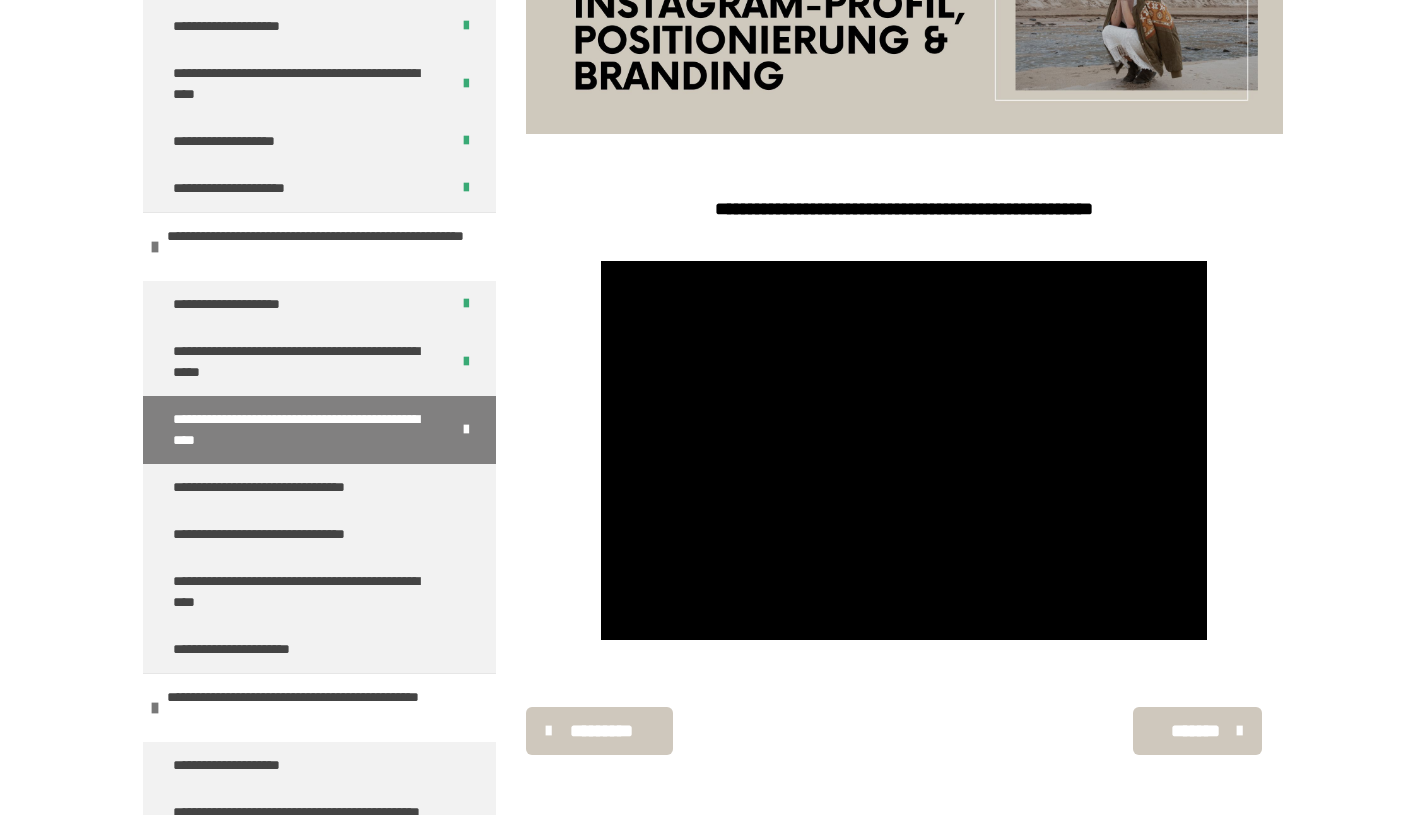 click on "*******" at bounding box center (1195, 731) 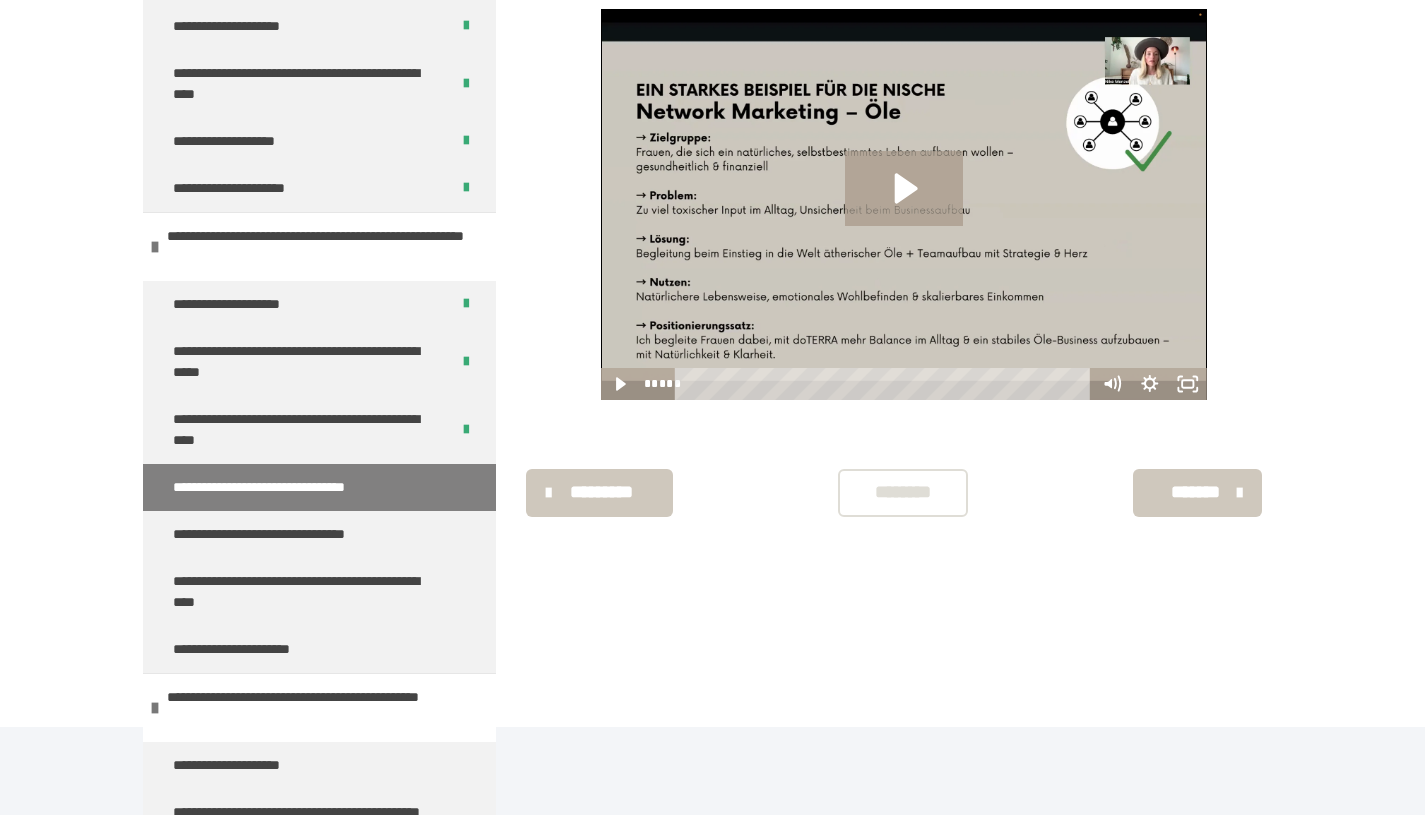 scroll, scrollTop: 340, scrollLeft: 0, axis: vertical 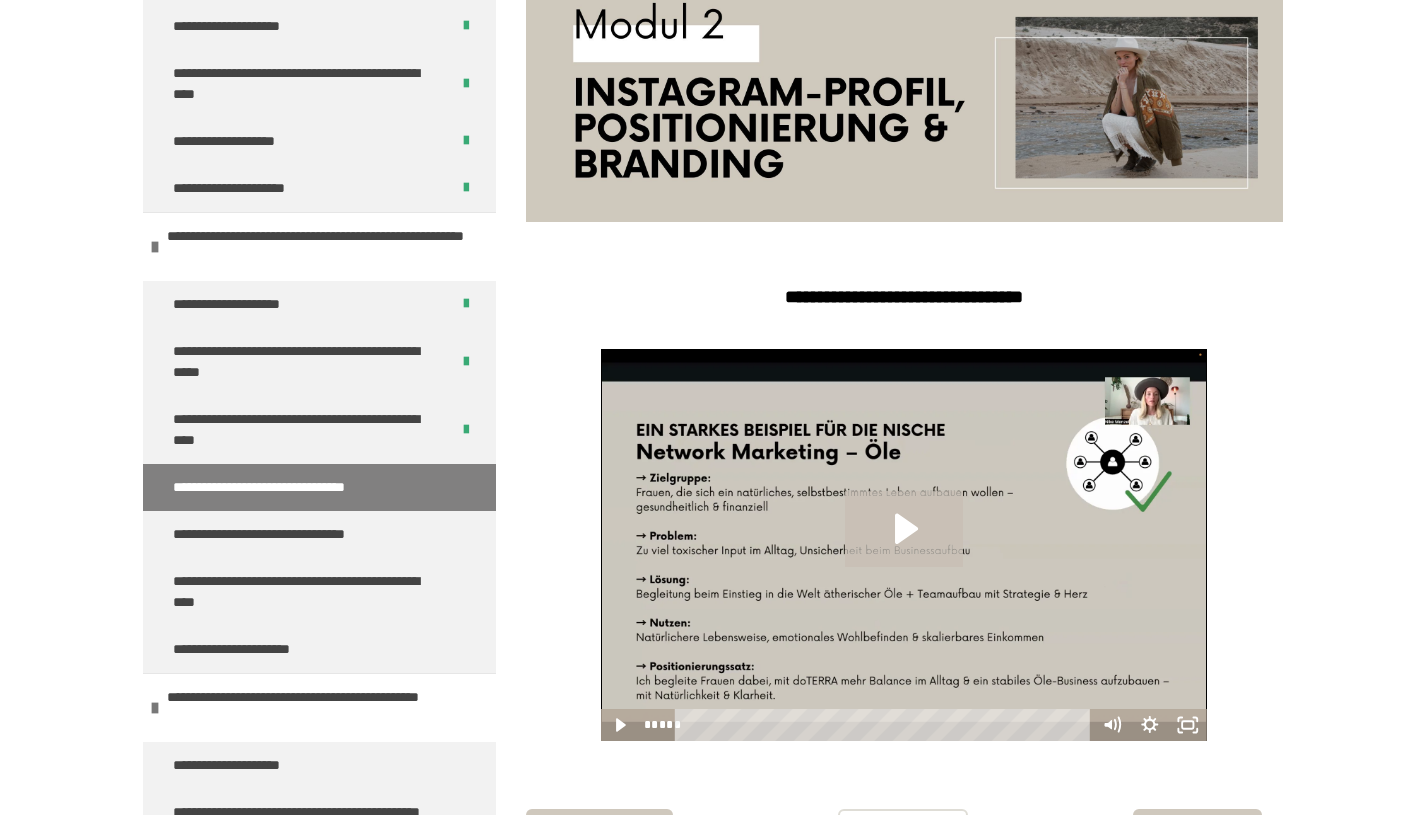 click 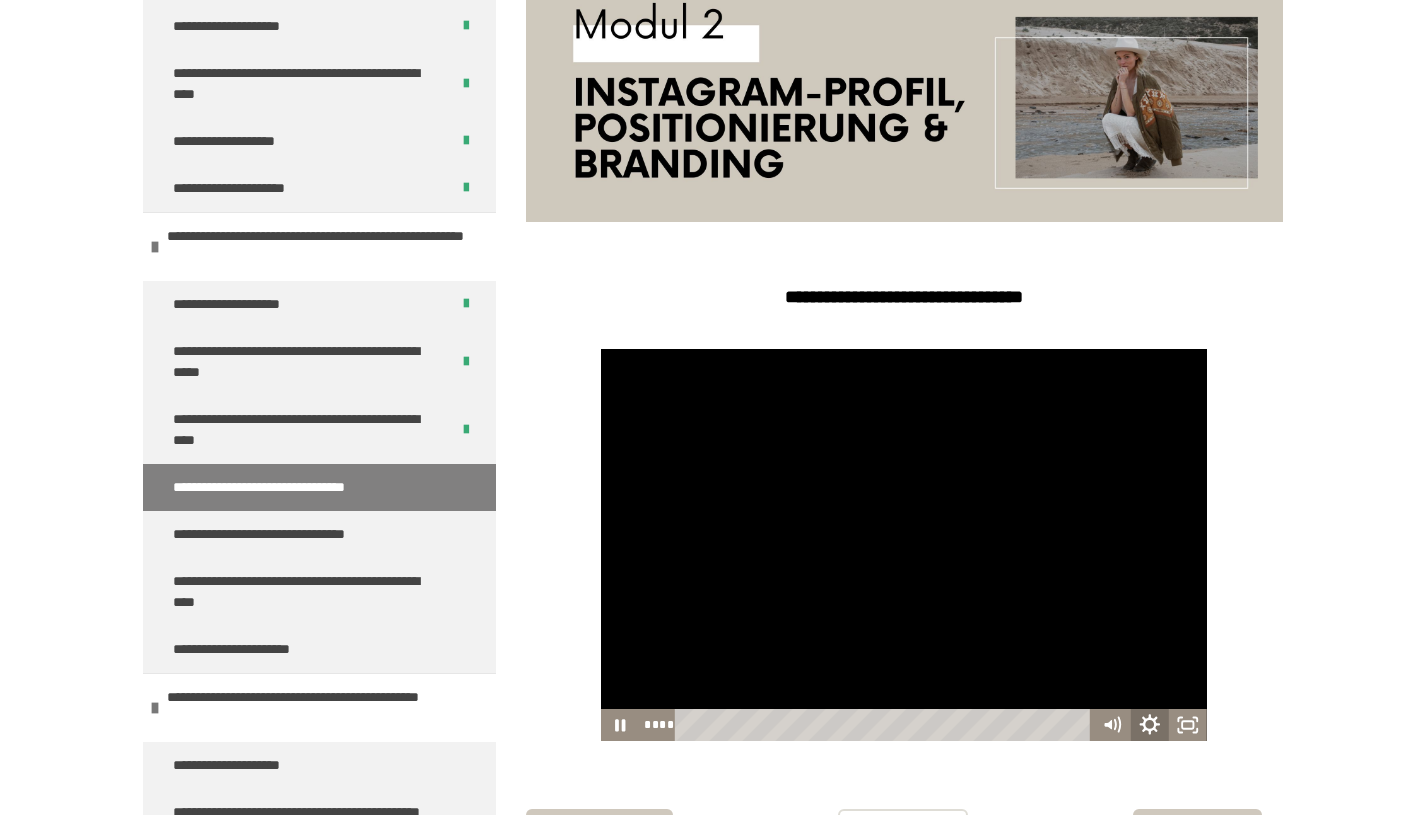 click 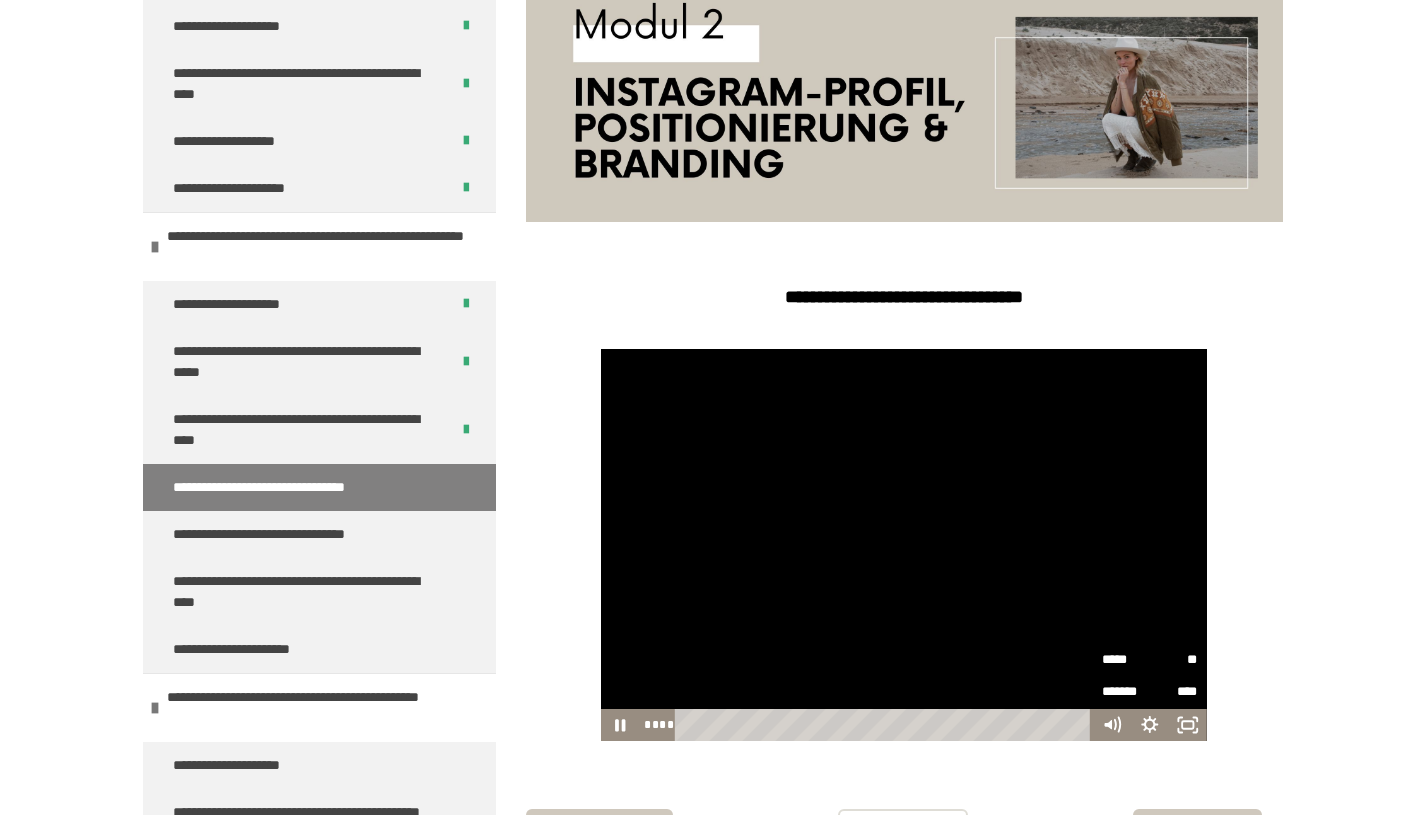 click on "**" at bounding box center [1174, 660] 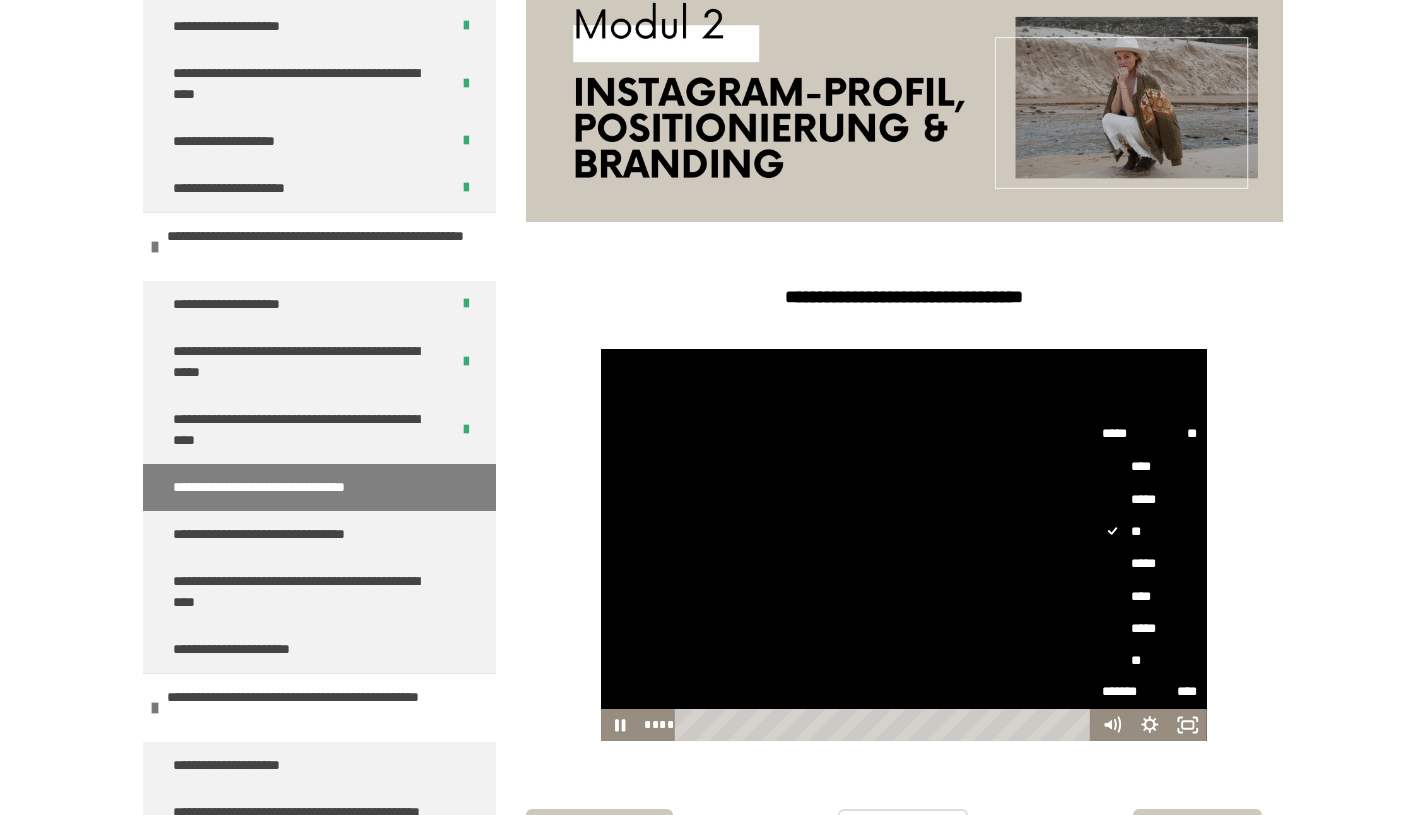 click on "*****" at bounding box center [1150, 564] 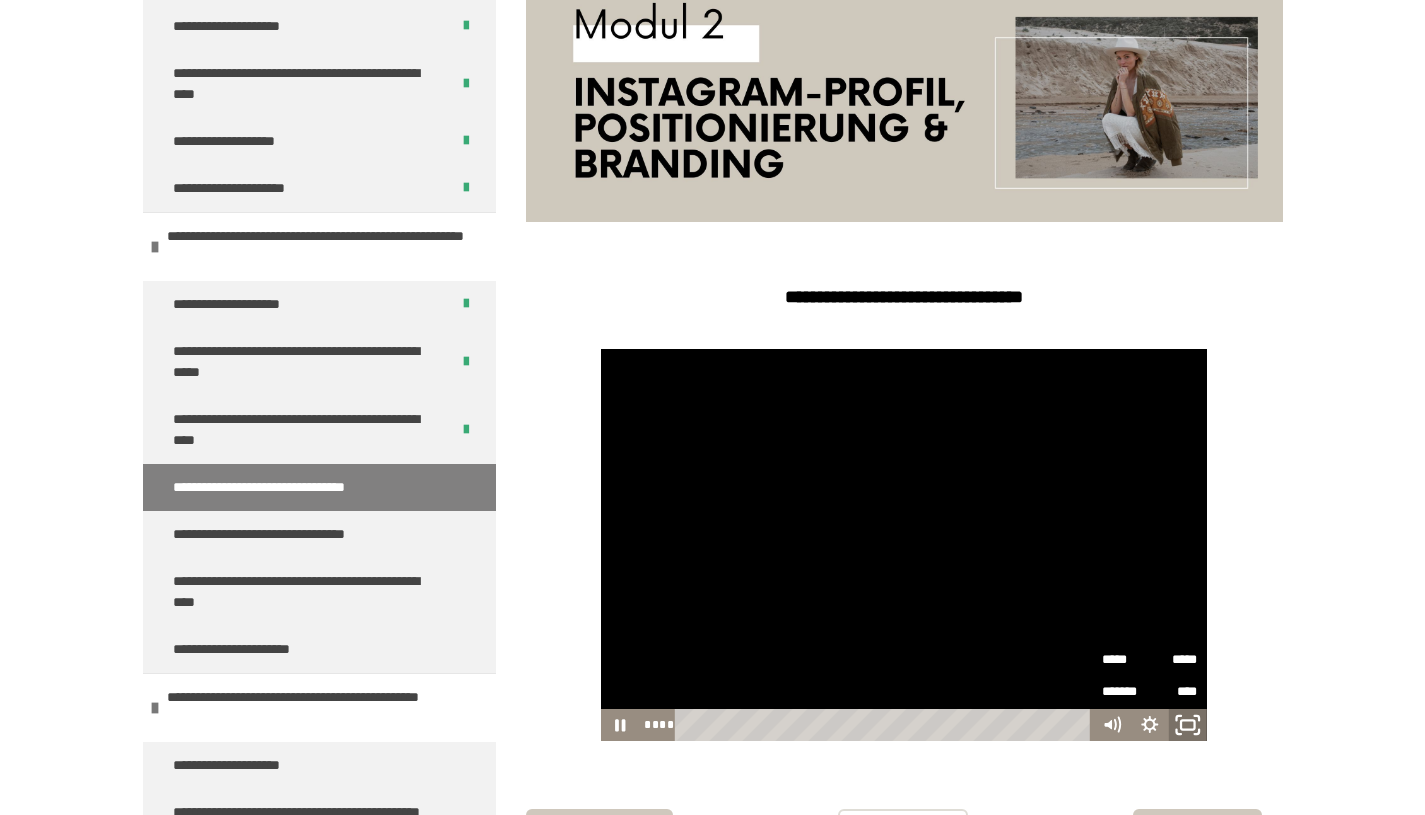 click 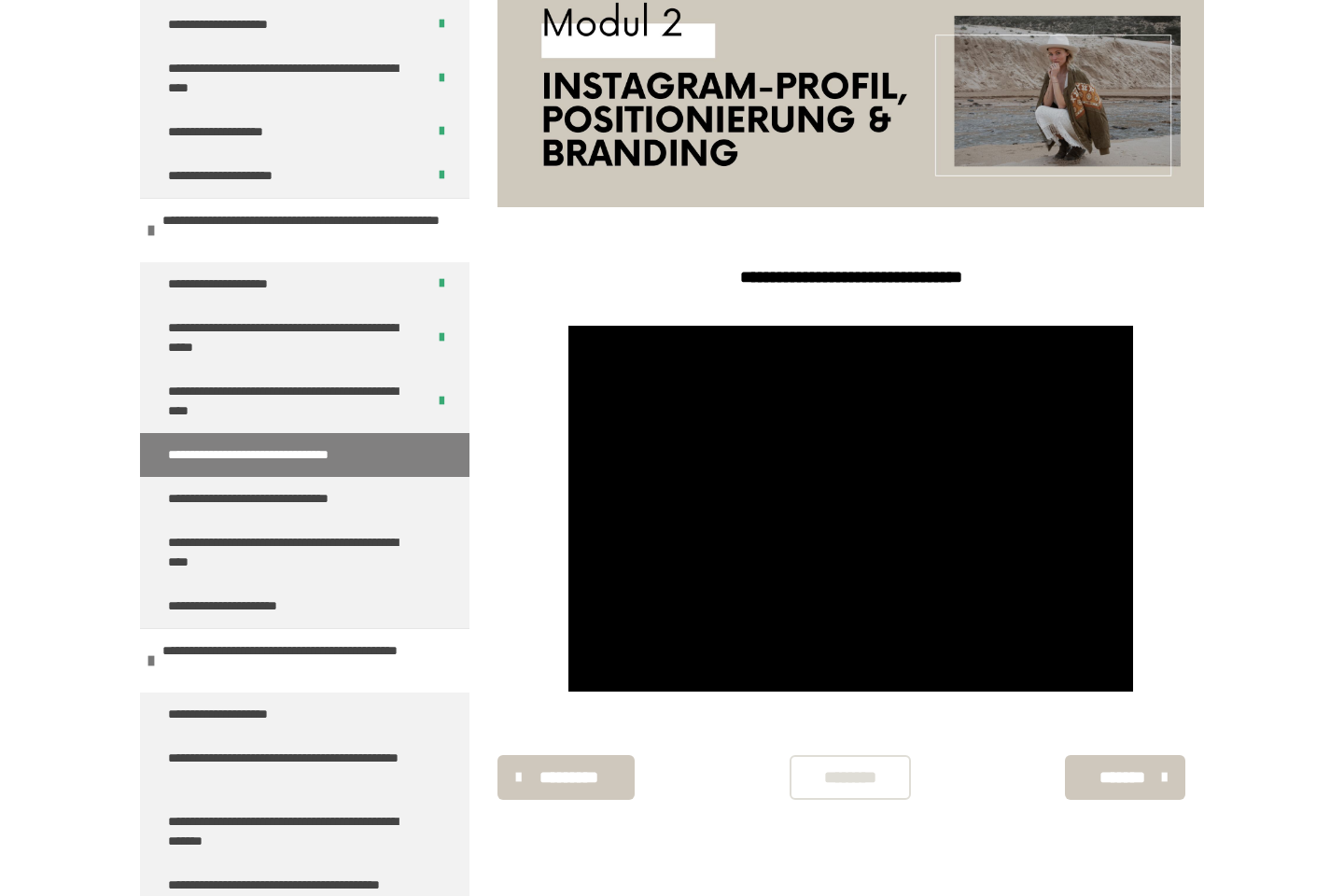 type 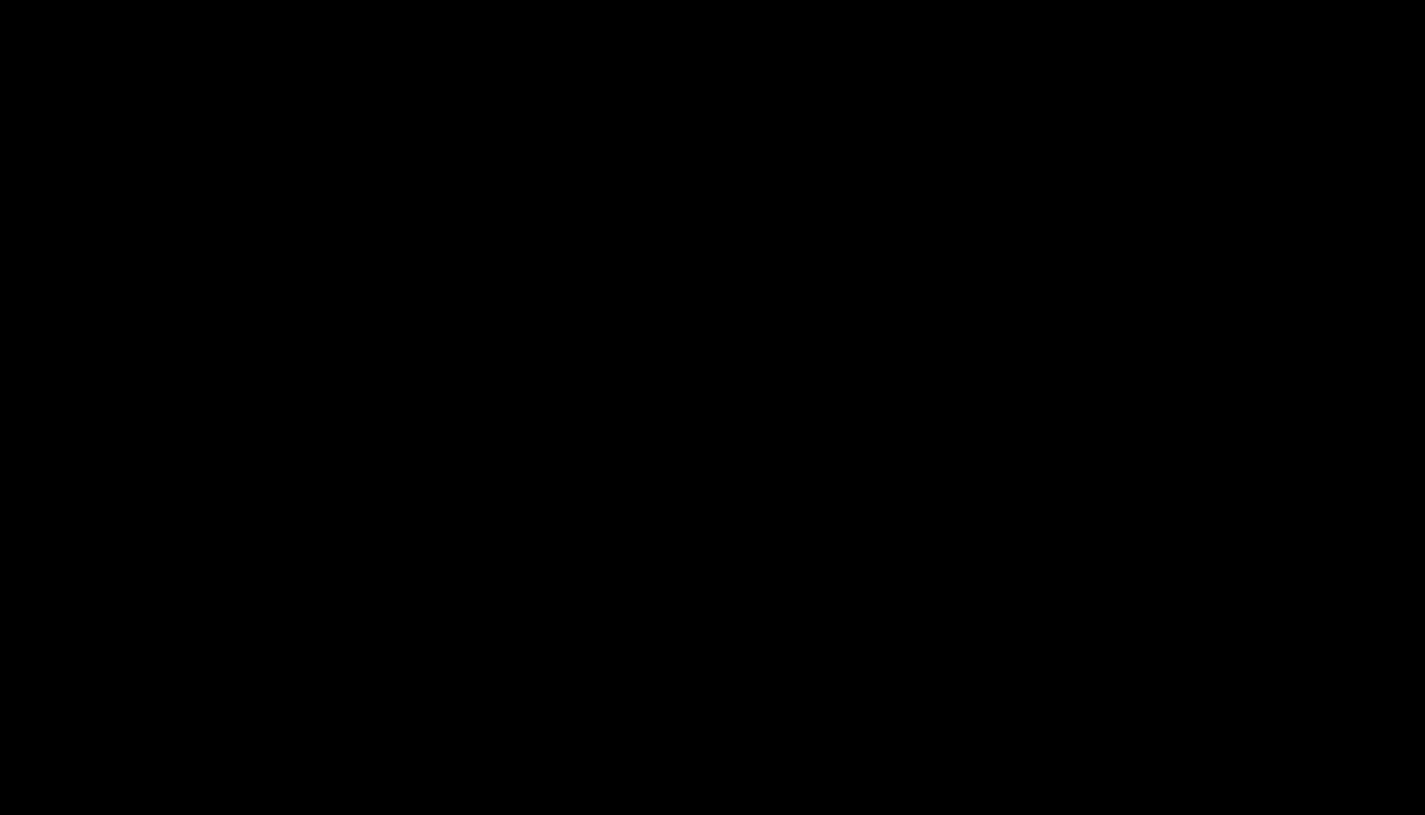 scroll, scrollTop: 442, scrollLeft: 0, axis: vertical 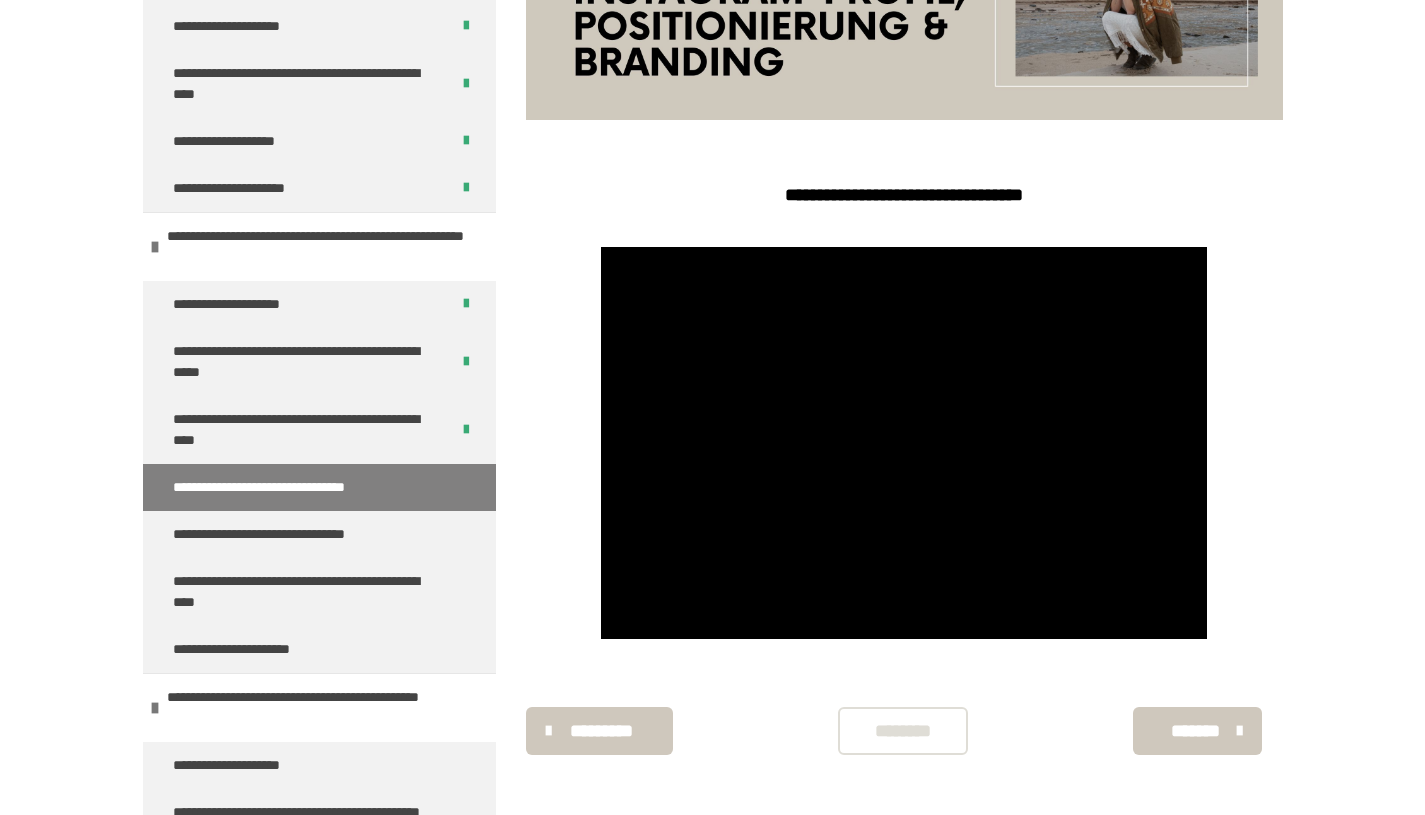 click on "********" at bounding box center (903, 731) 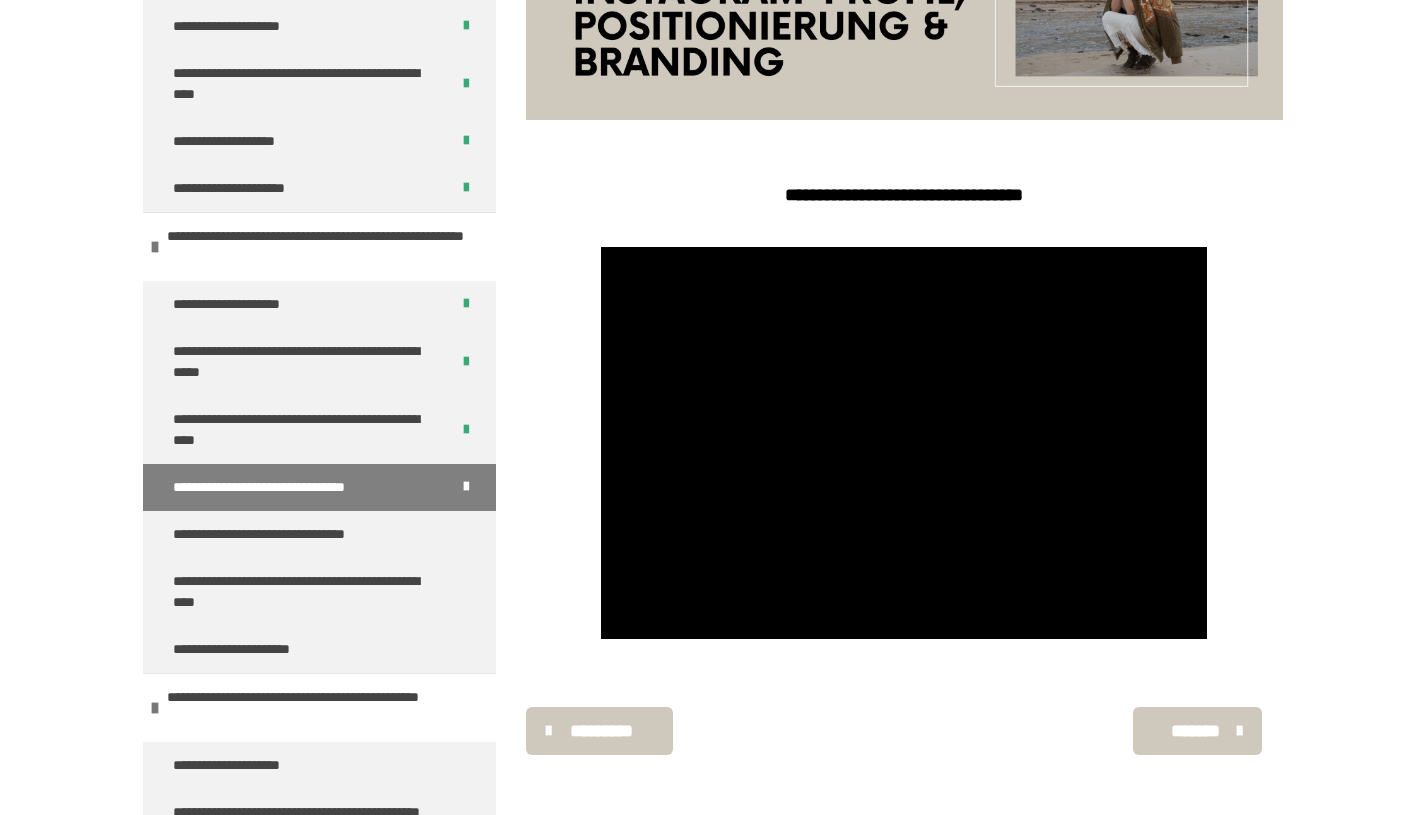click on "*******" at bounding box center (1195, 731) 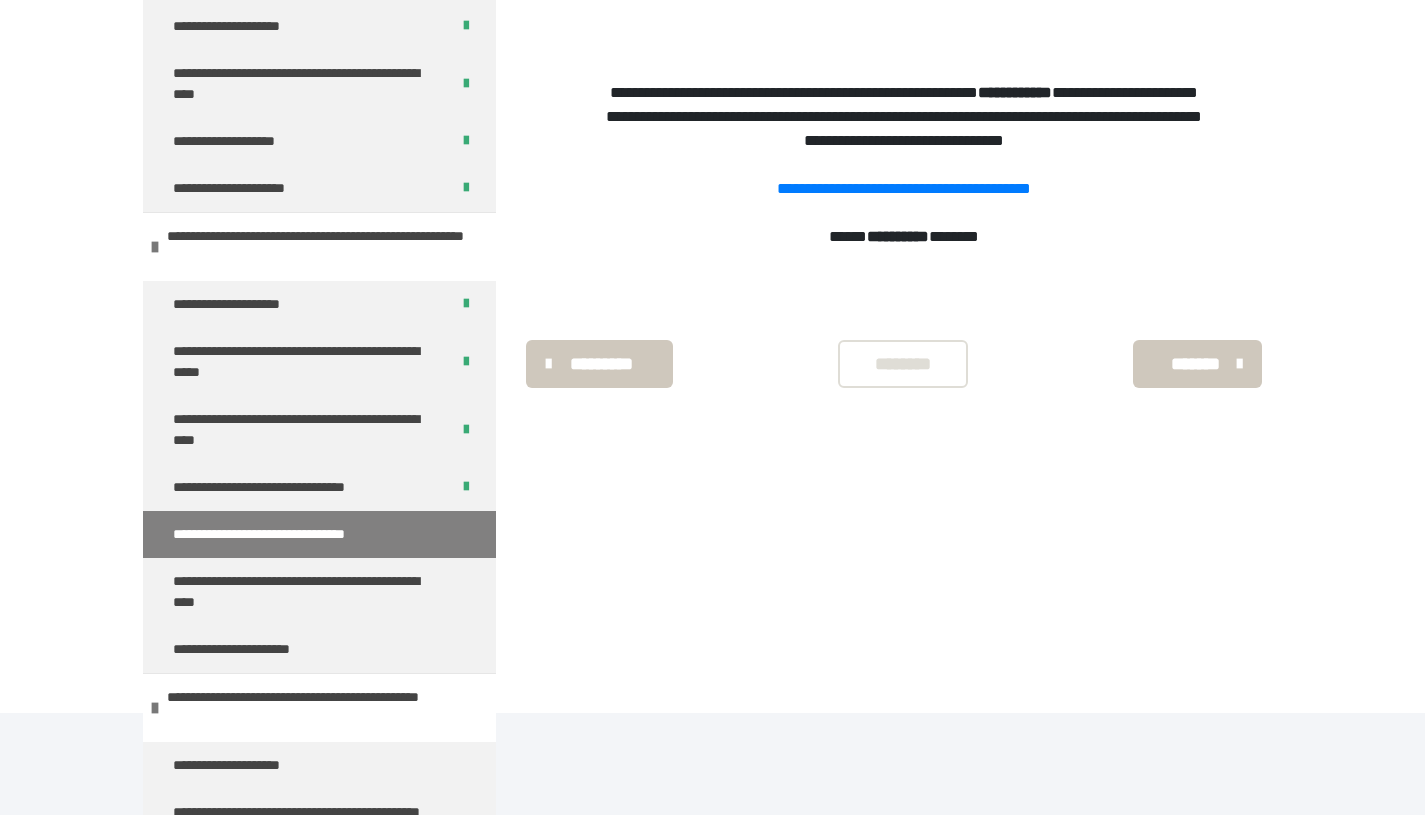 scroll, scrollTop: 340, scrollLeft: 0, axis: vertical 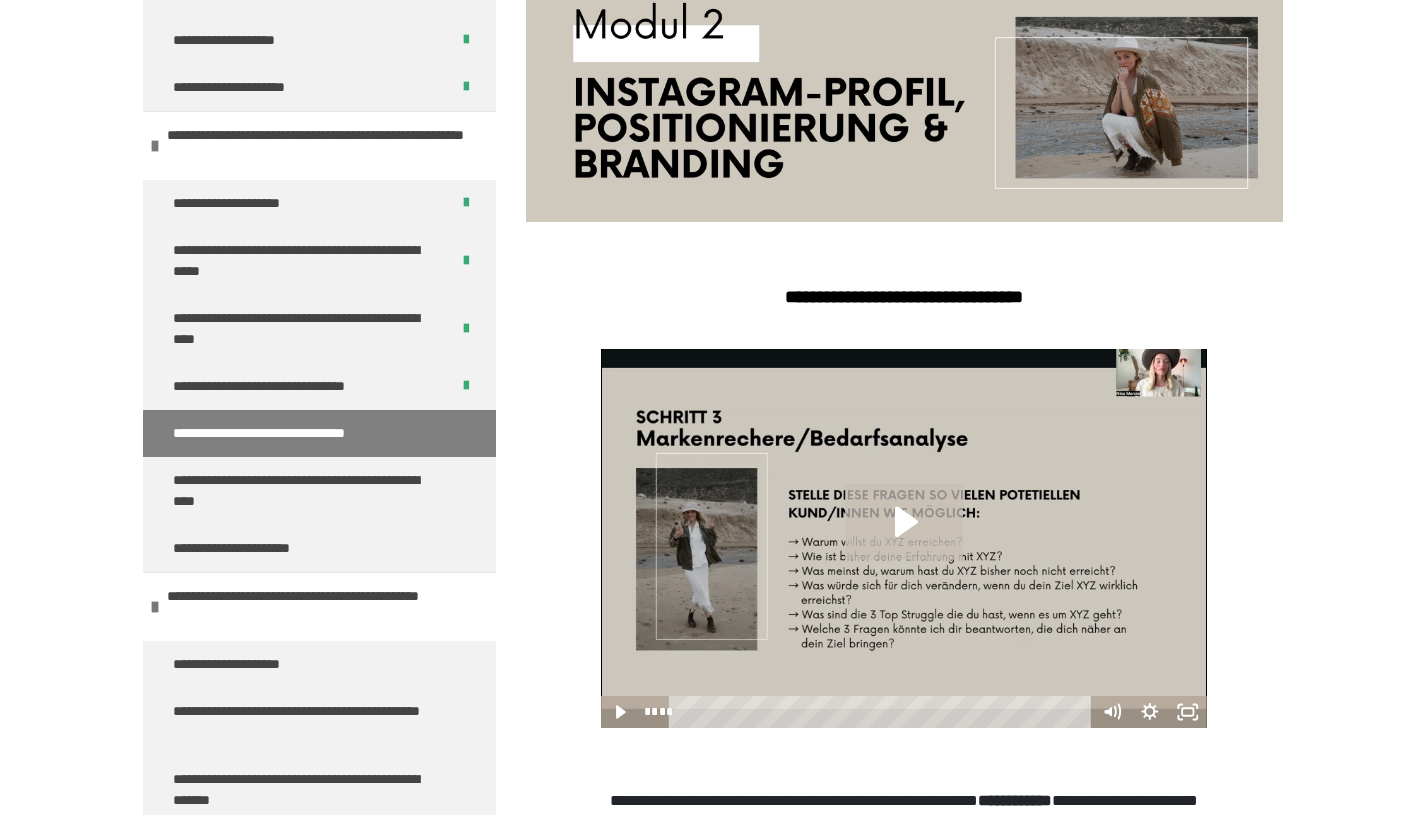 click 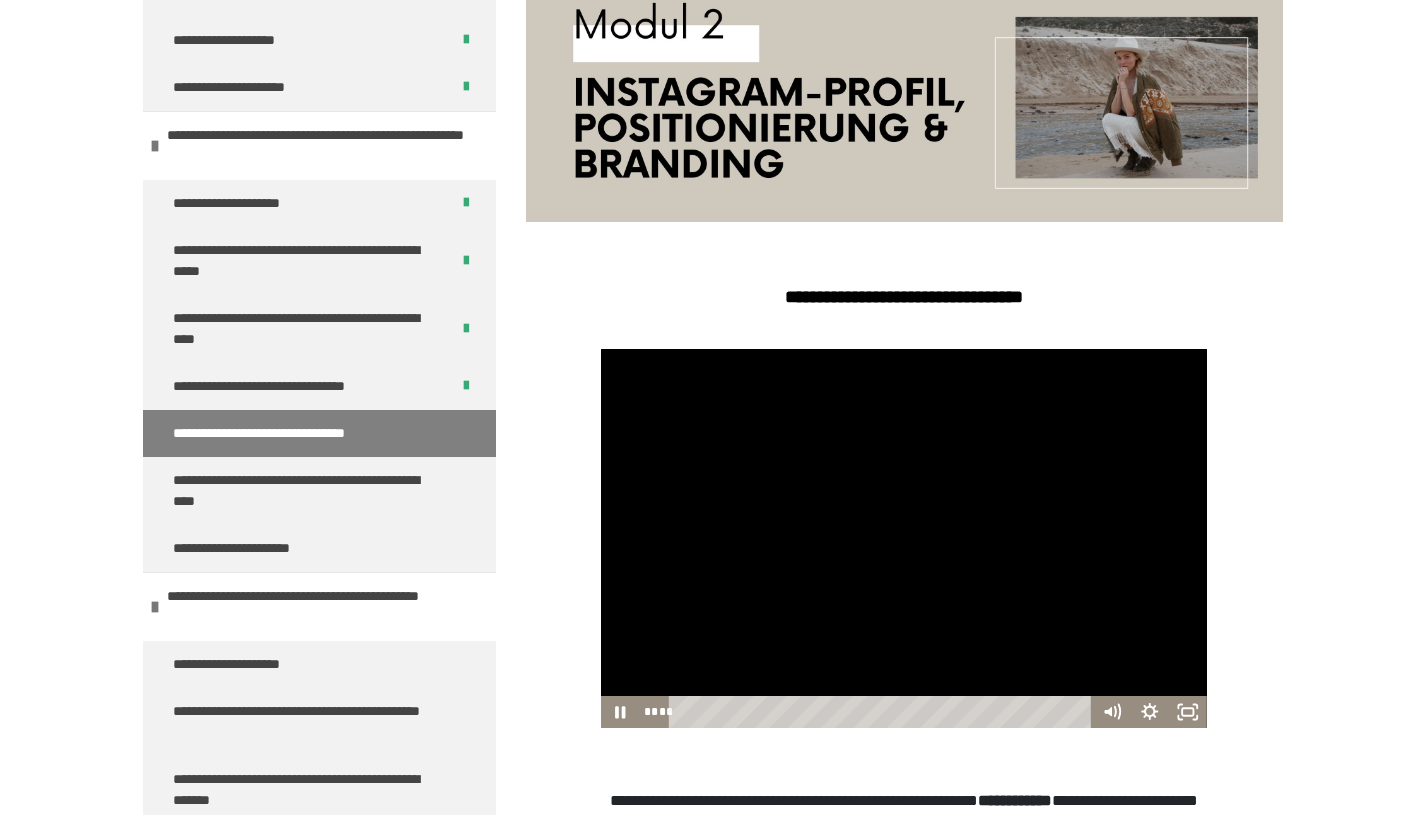 click at bounding box center (904, 538) 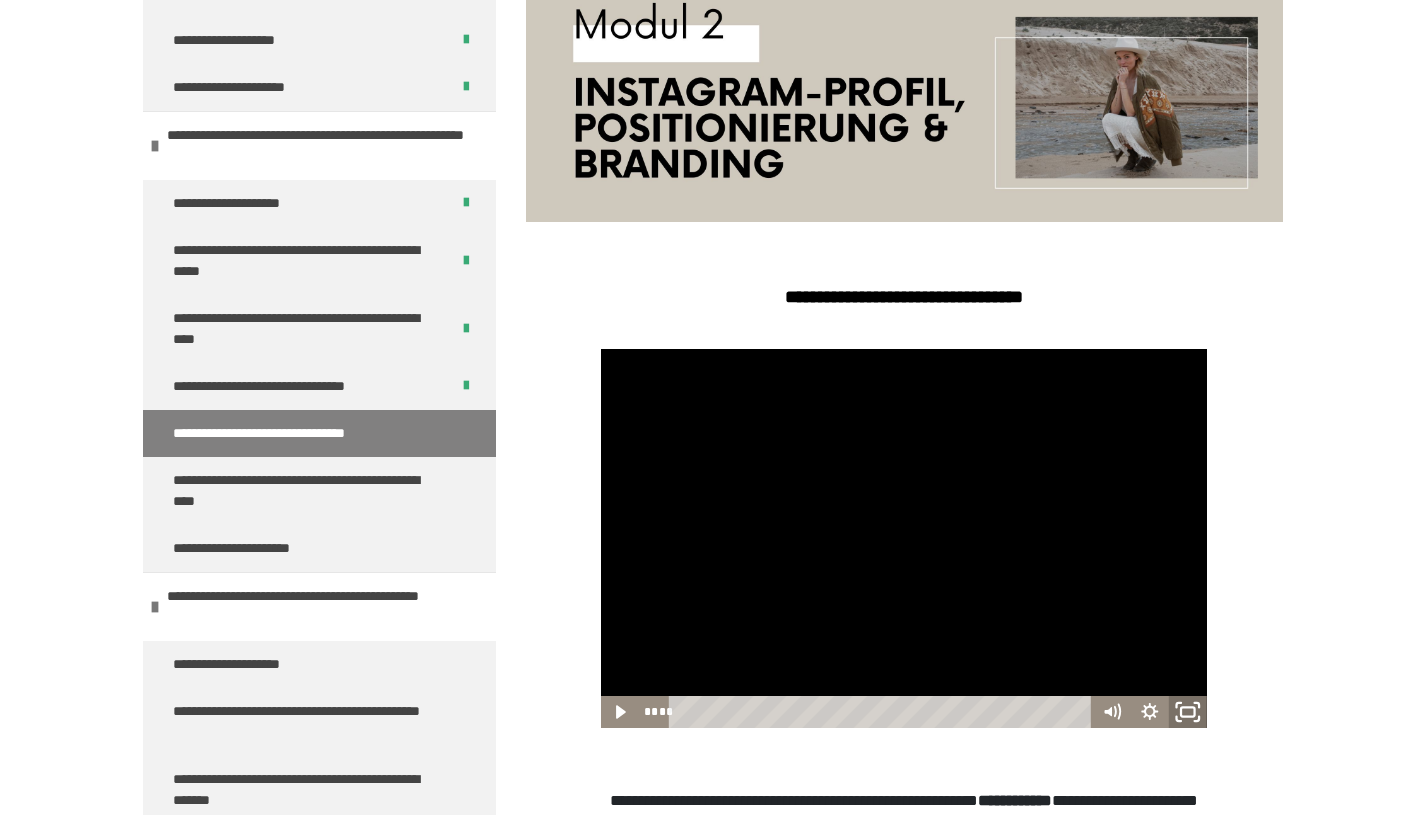 click 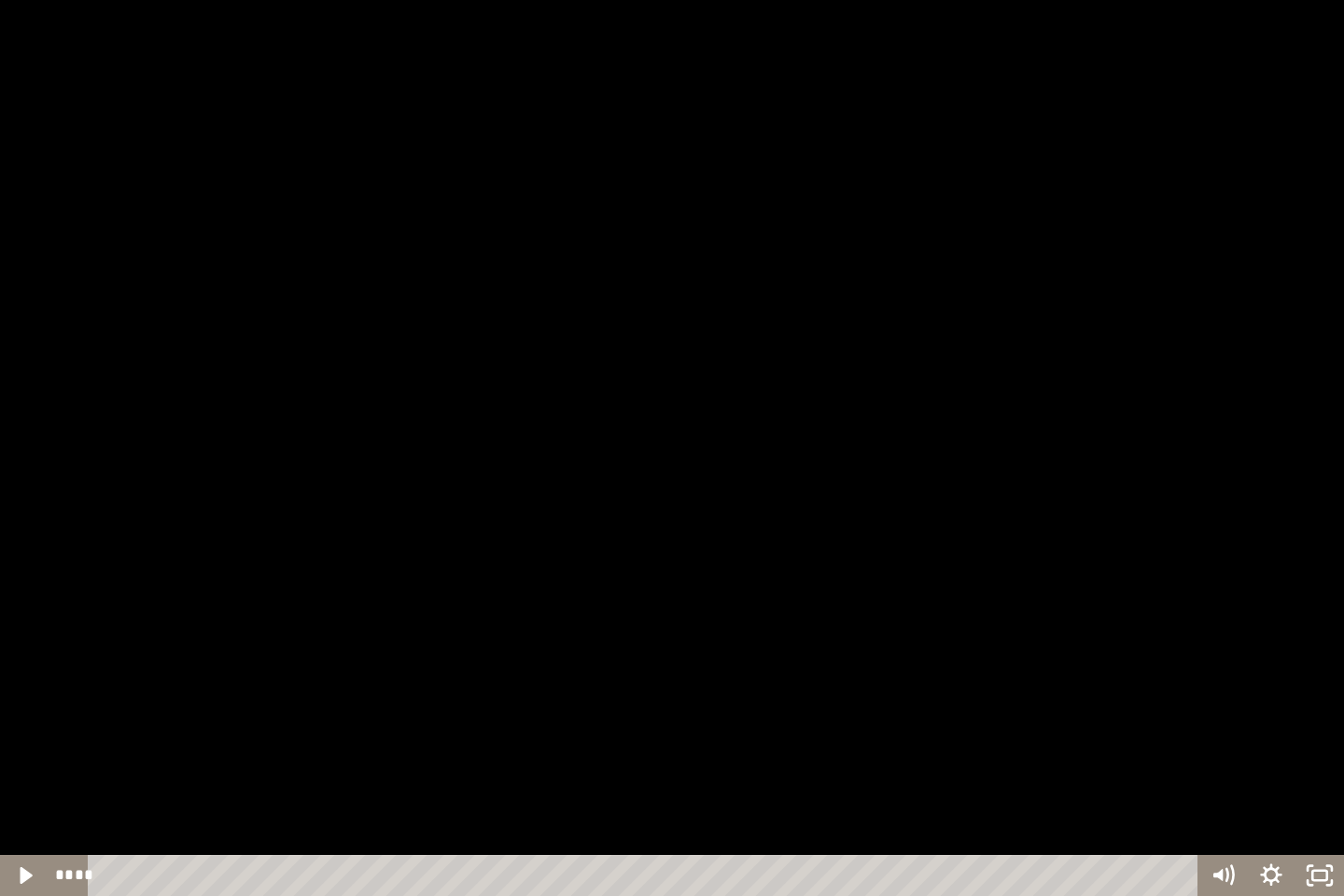 click at bounding box center (672, 448) 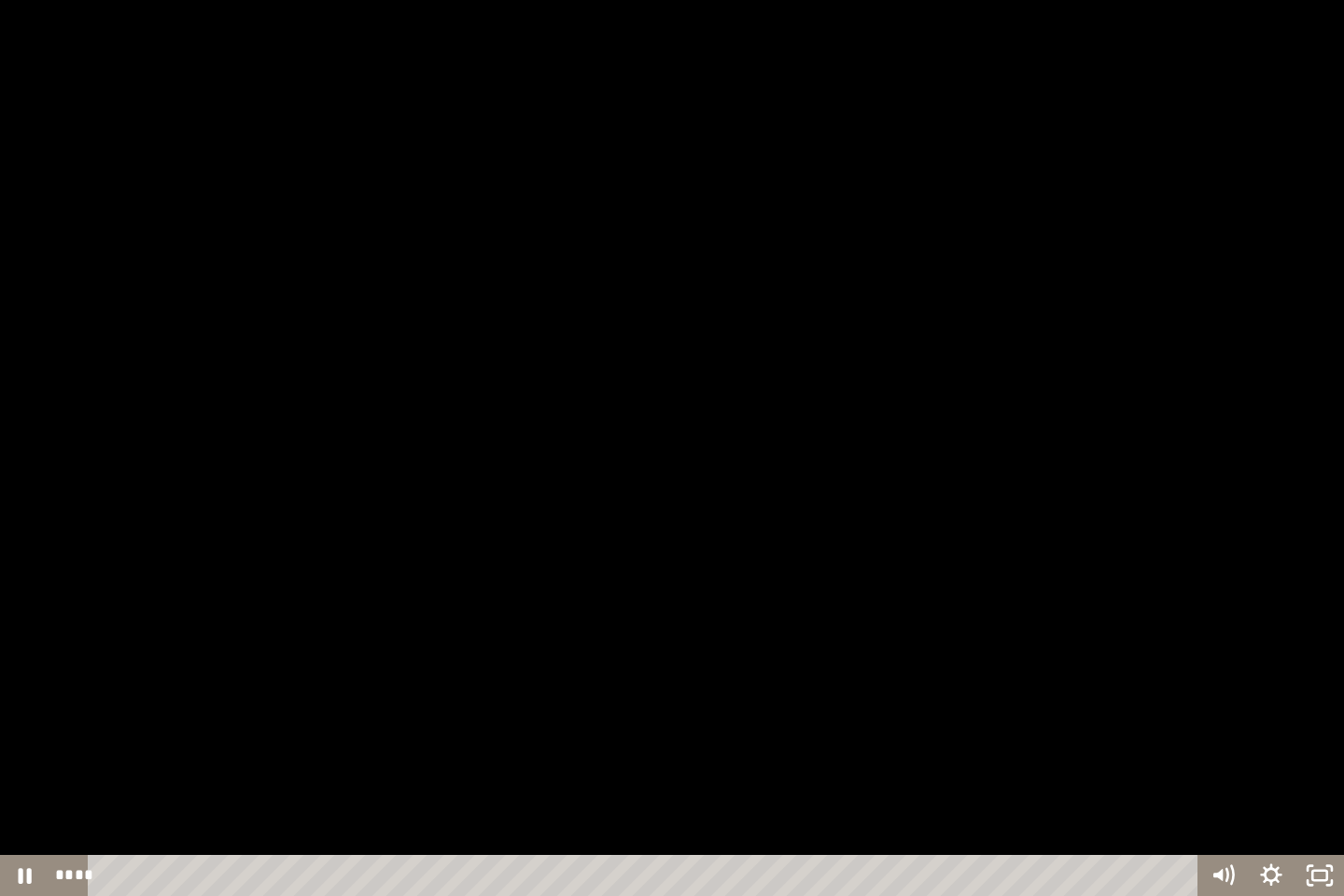 click at bounding box center [672, 448] 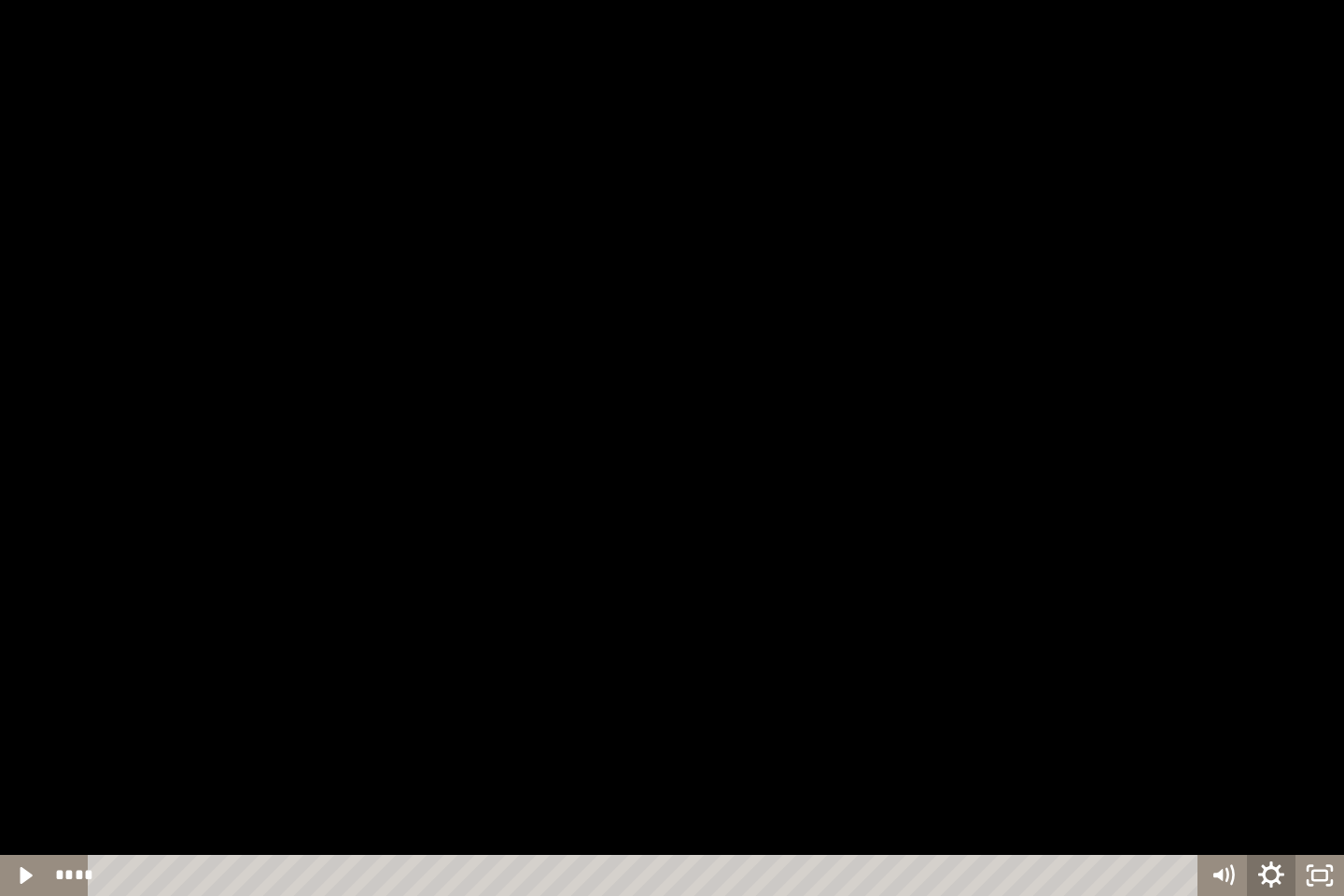 click 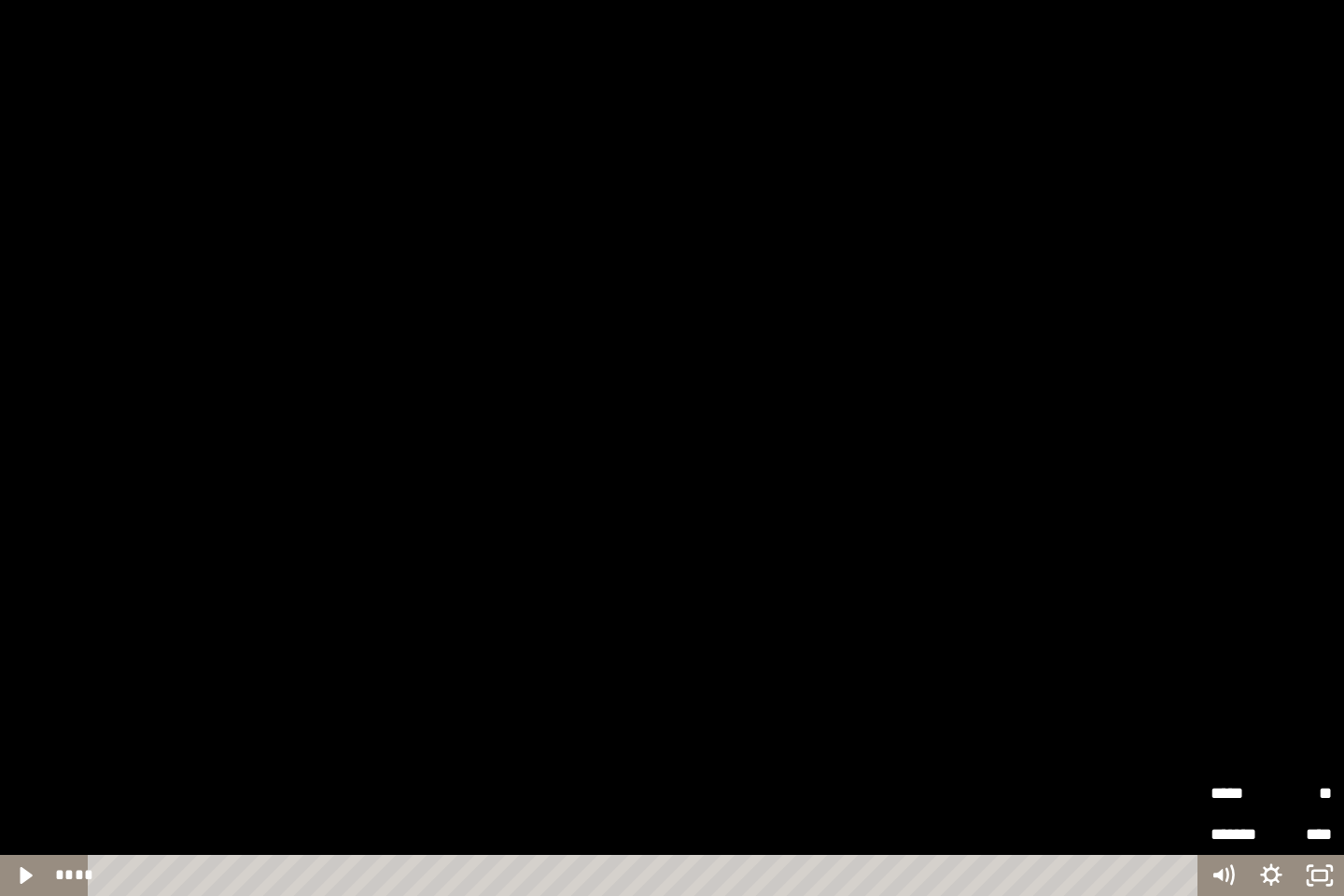 click on "**" at bounding box center (1301, 793) 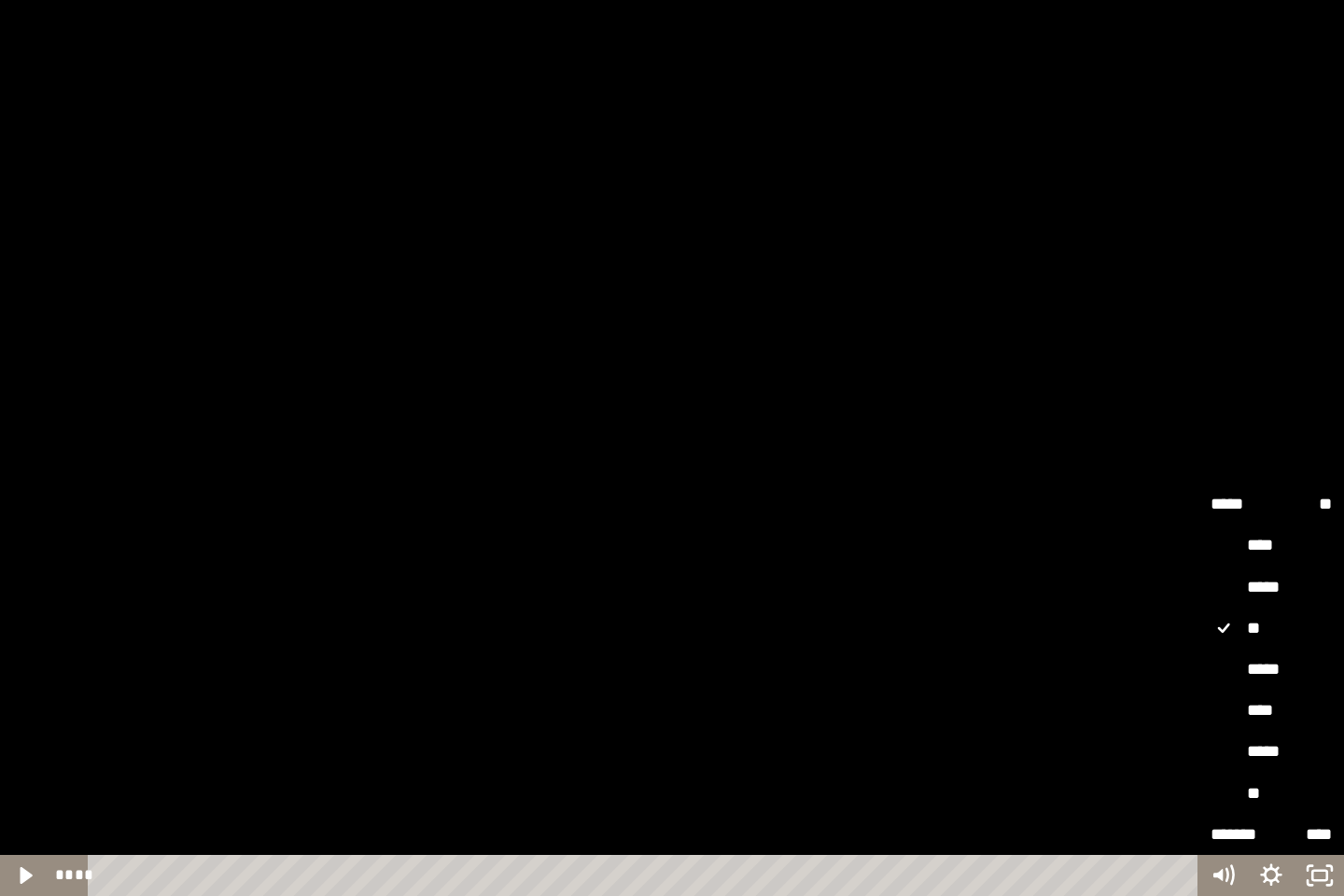 click on "*****" at bounding box center [1271, 670] 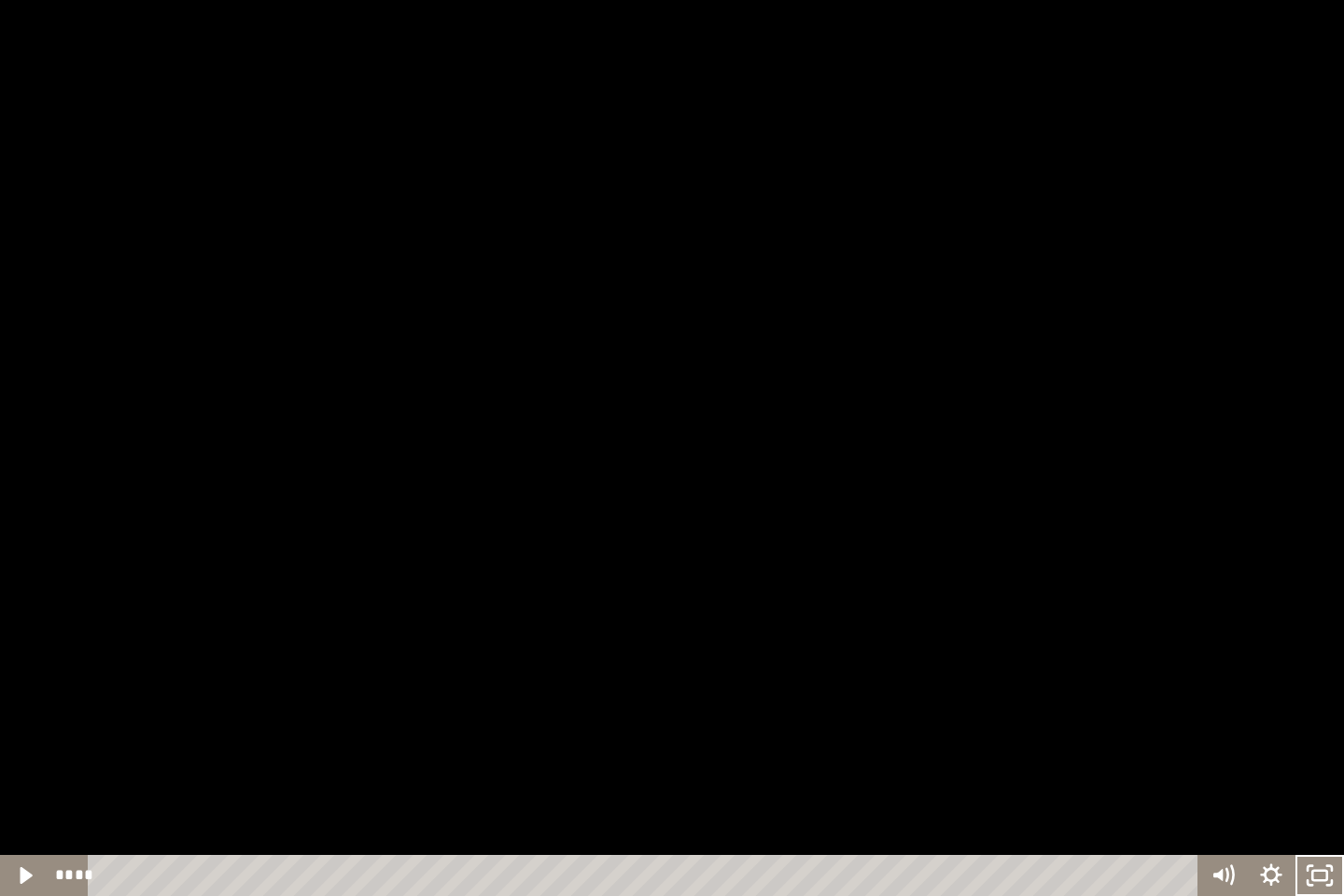 type 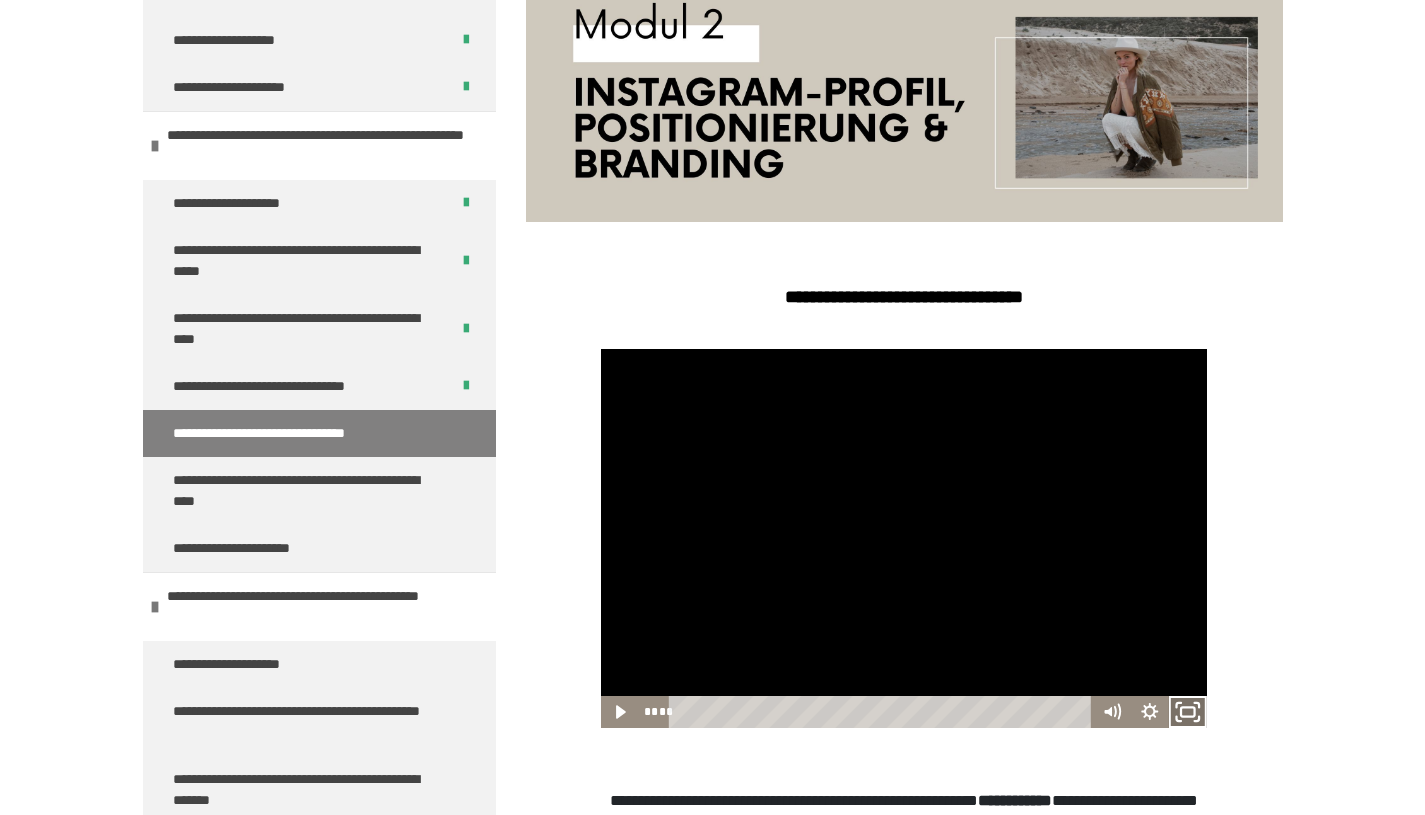 click 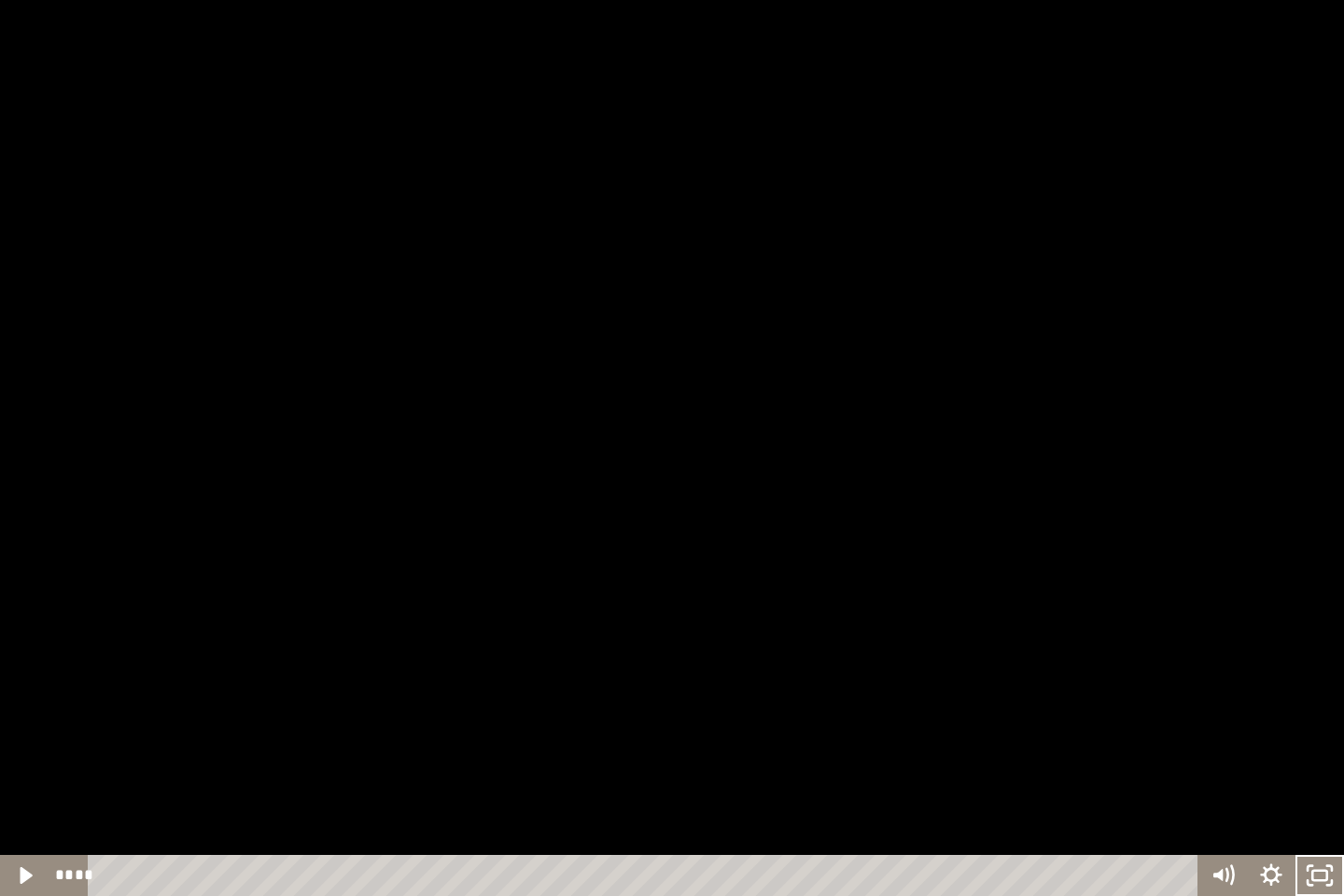 click at bounding box center [672, 448] 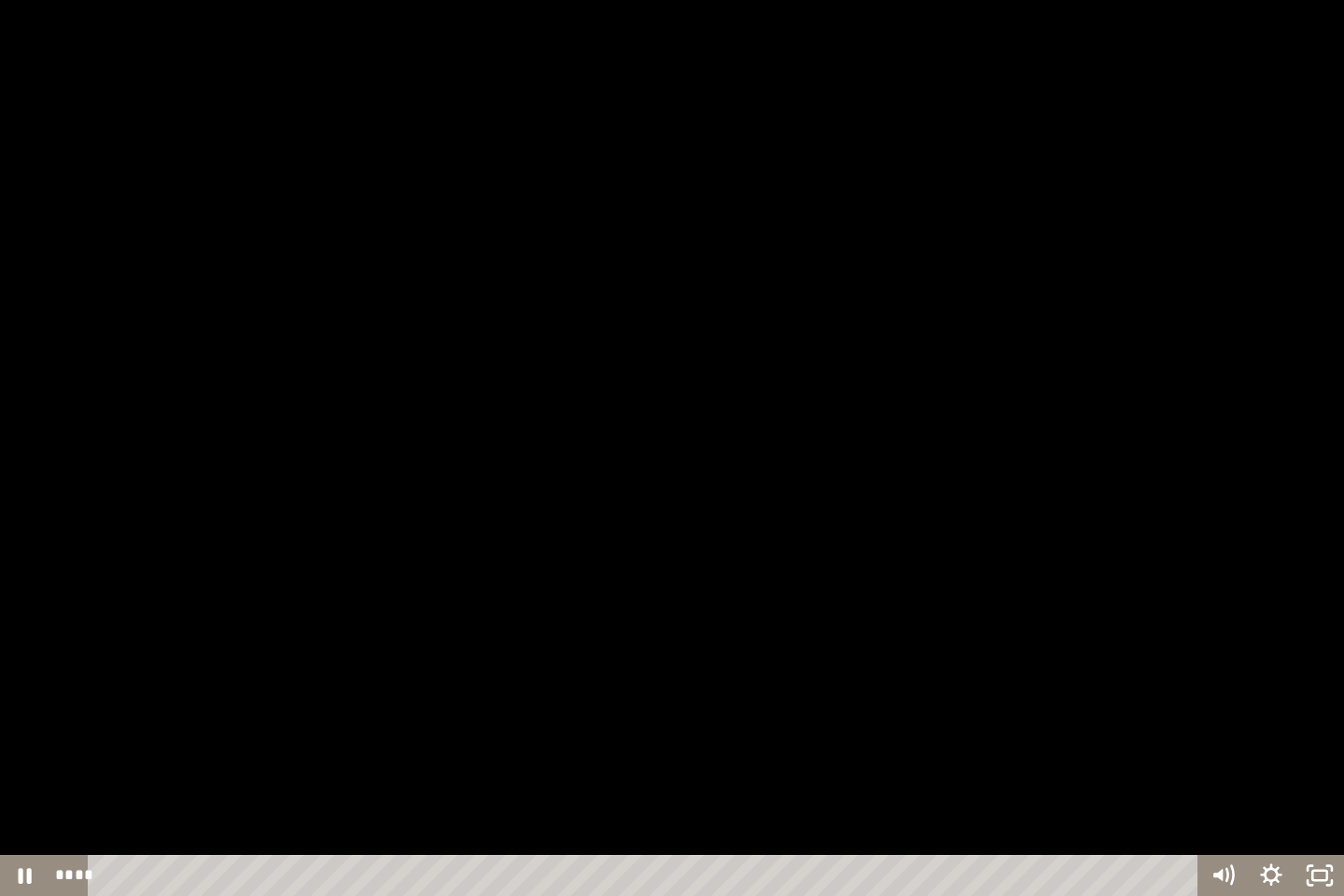 click at bounding box center [672, 448] 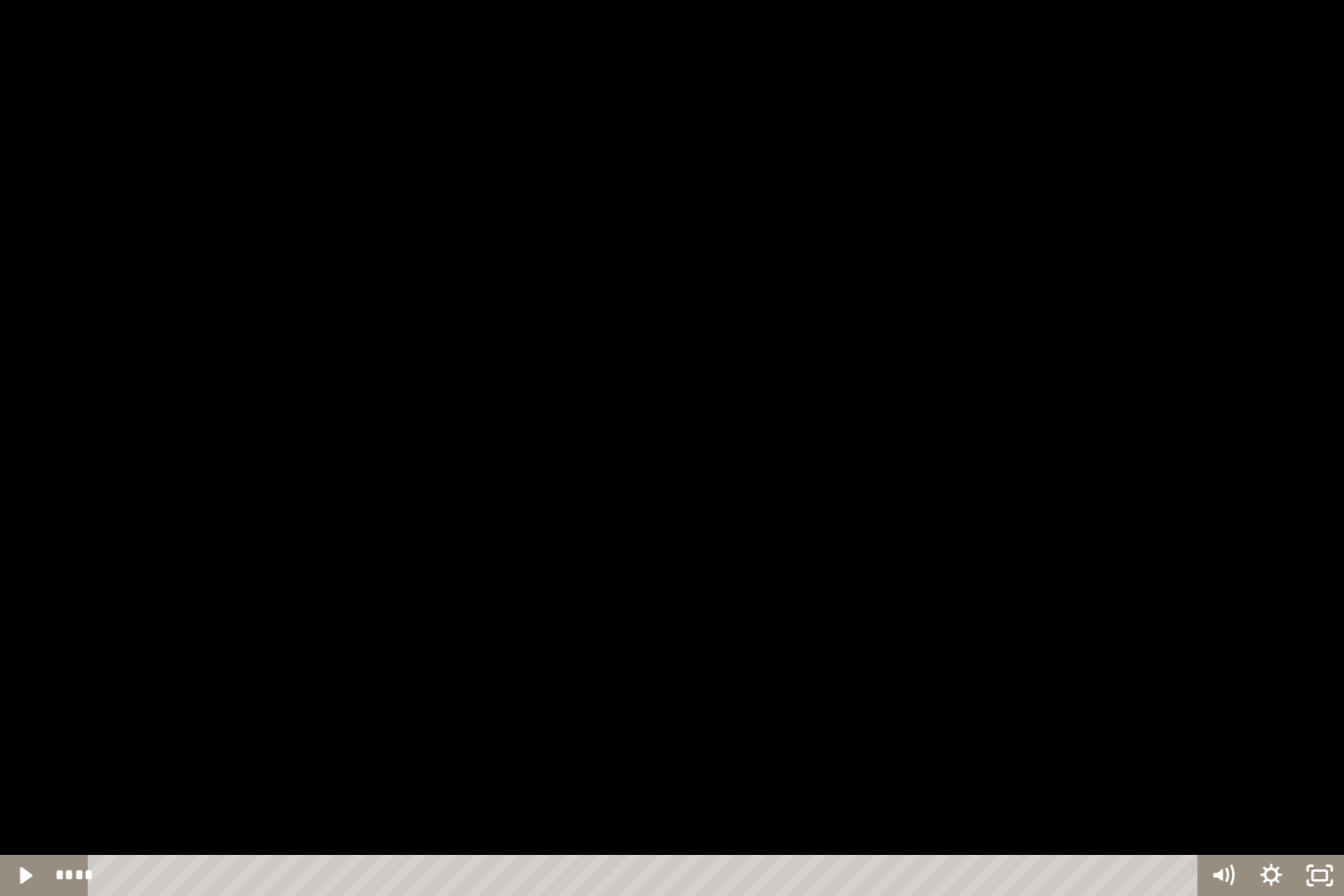 click at bounding box center [672, 448] 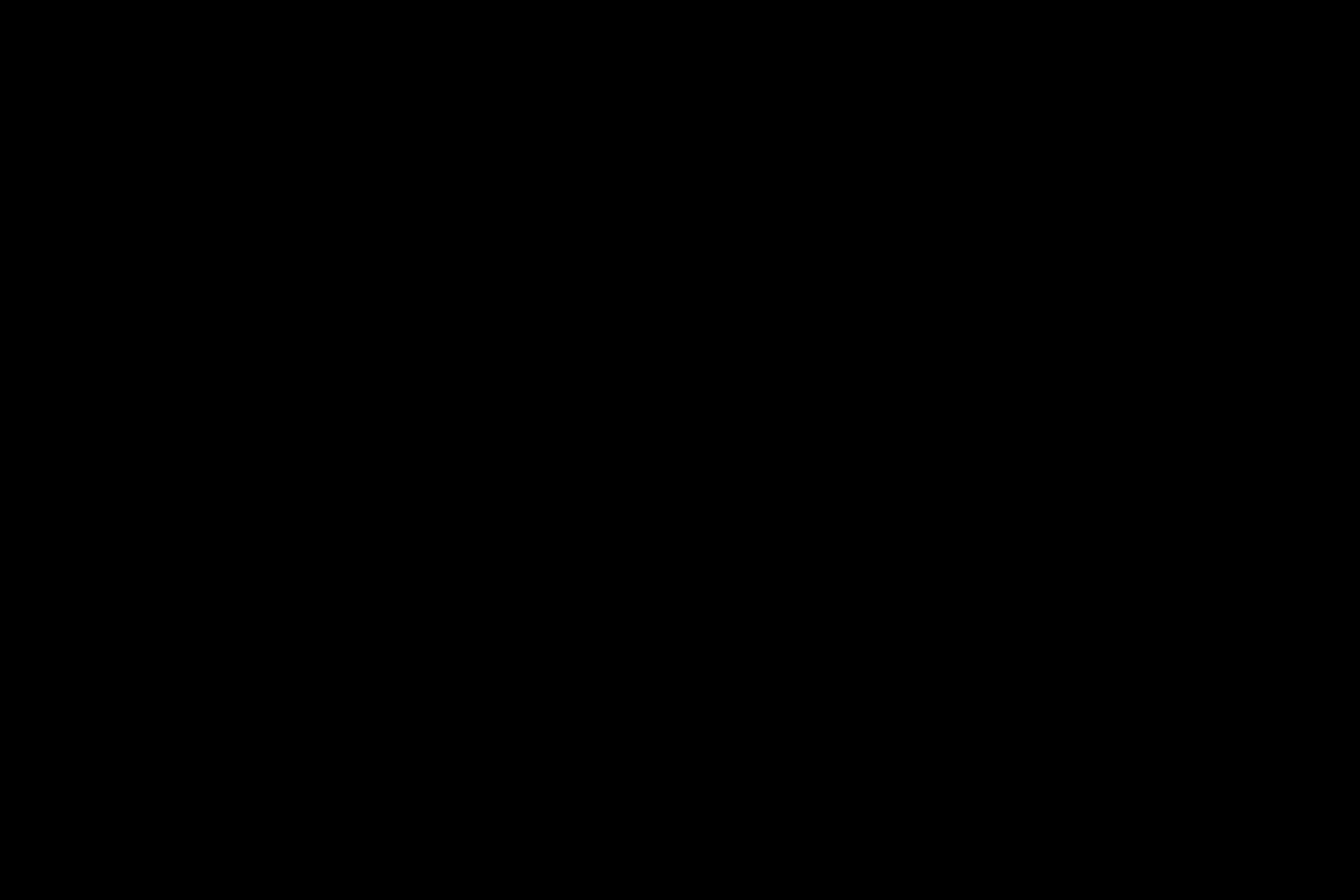 type 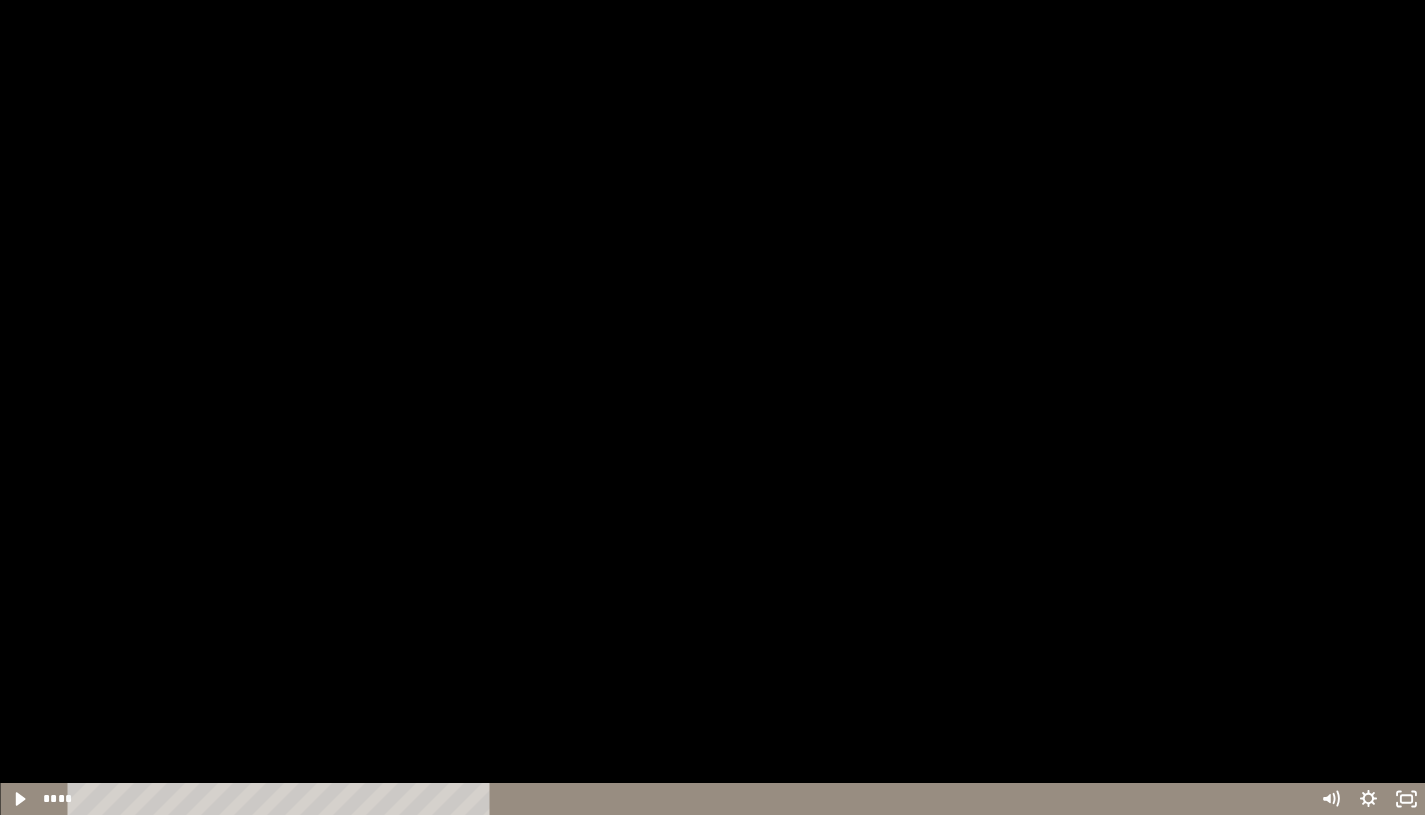 scroll, scrollTop: 627, scrollLeft: 0, axis: vertical 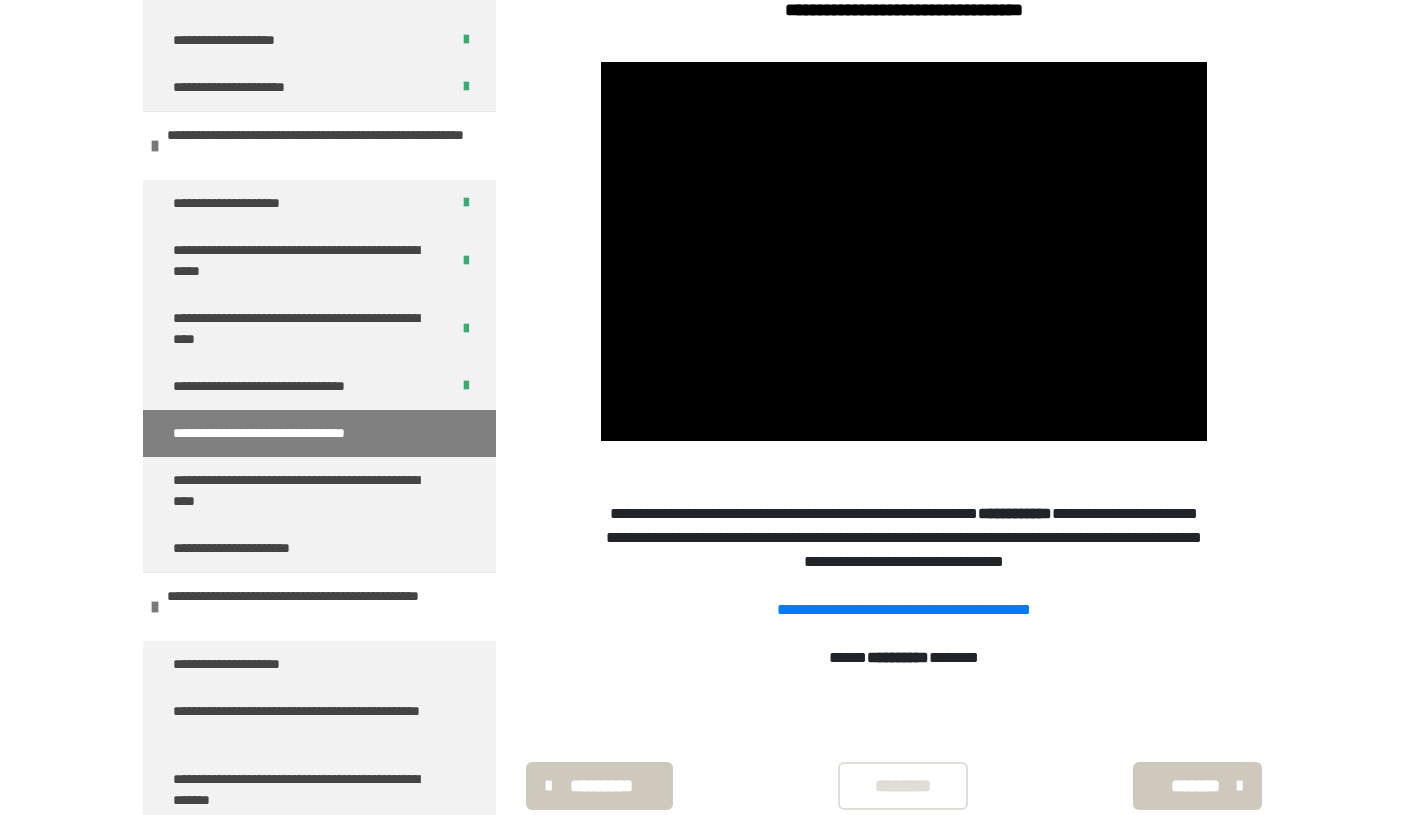 click on "**********" at bounding box center [904, 609] 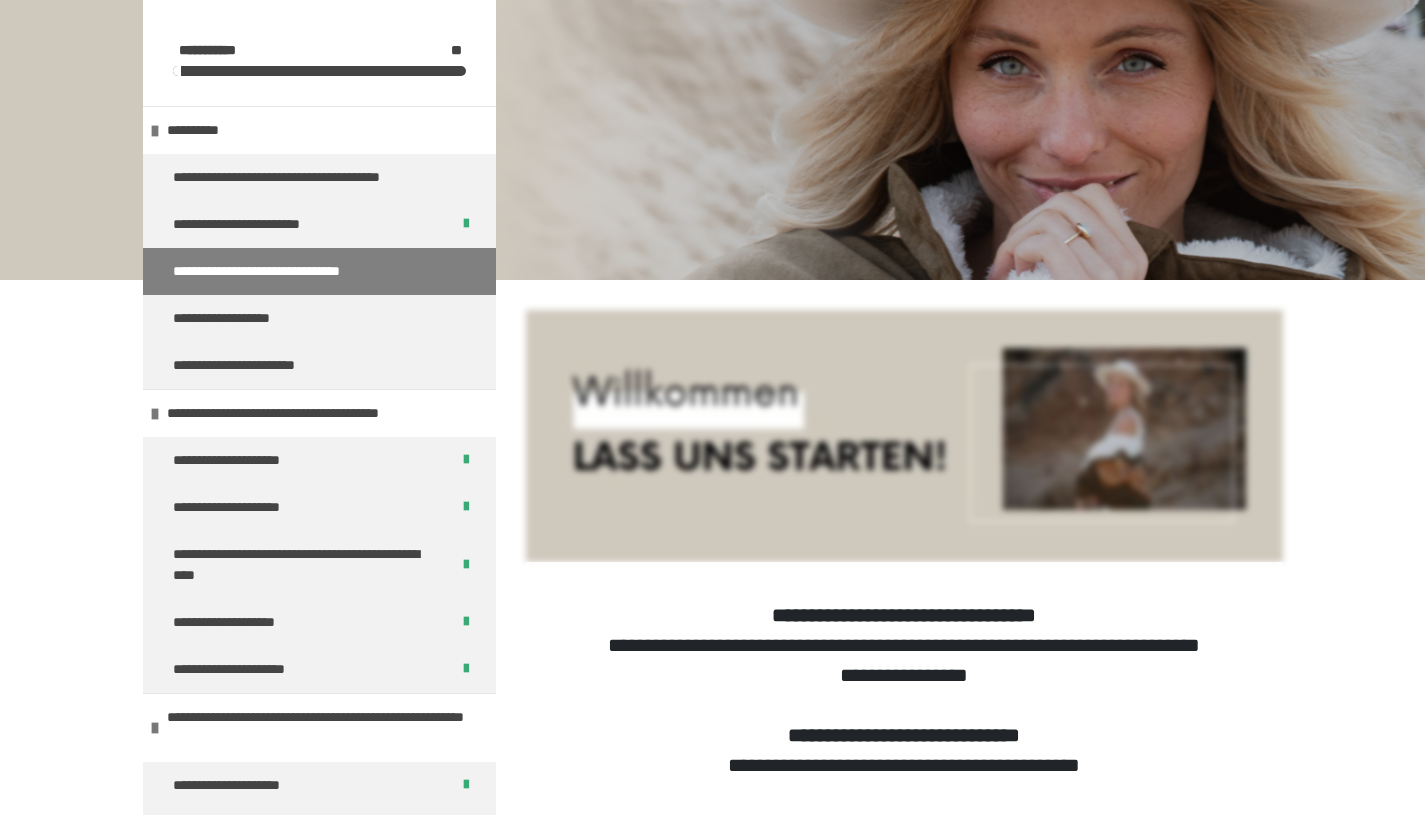 scroll, scrollTop: 548, scrollLeft: 0, axis: vertical 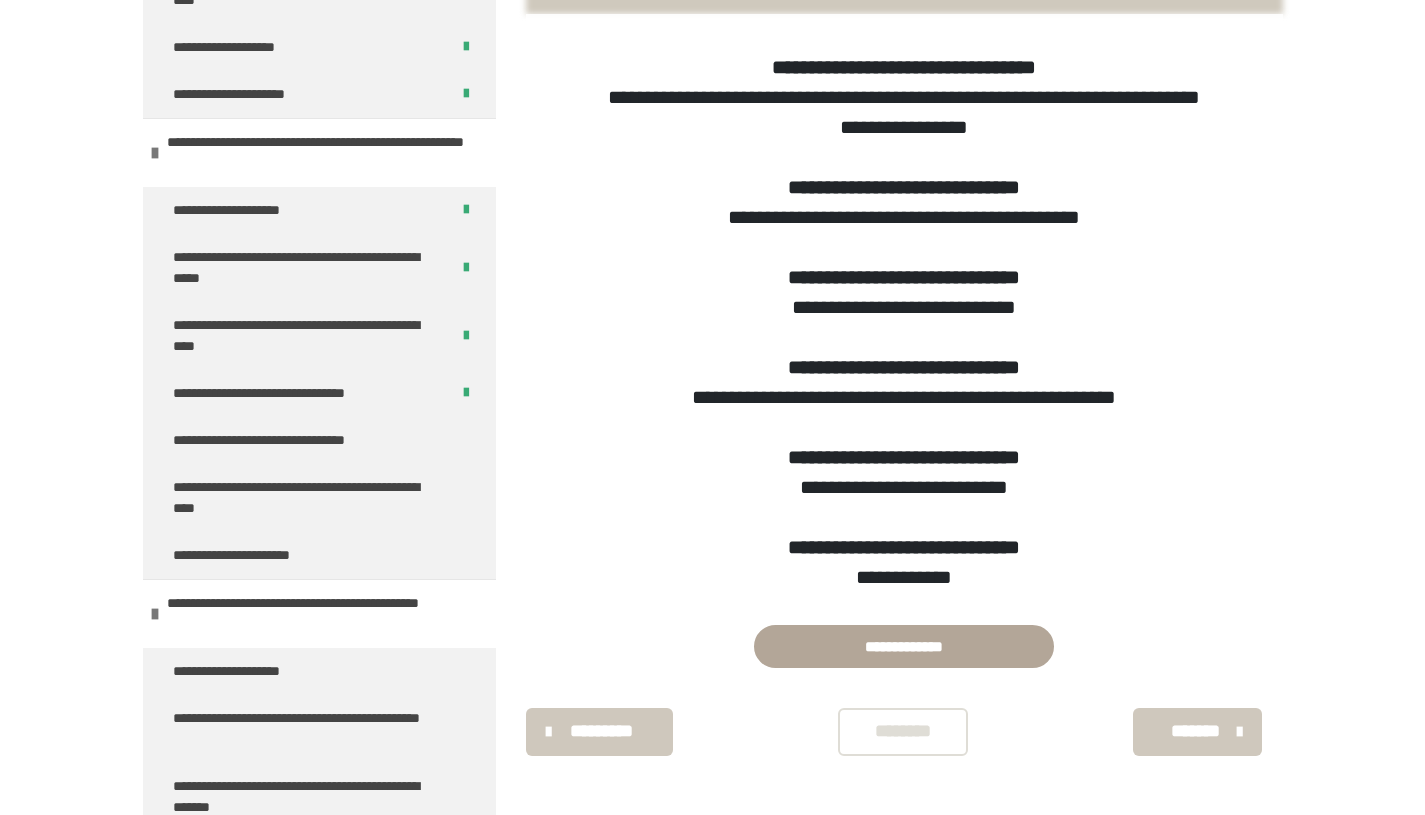 click on "**********" at bounding box center [283, 440] 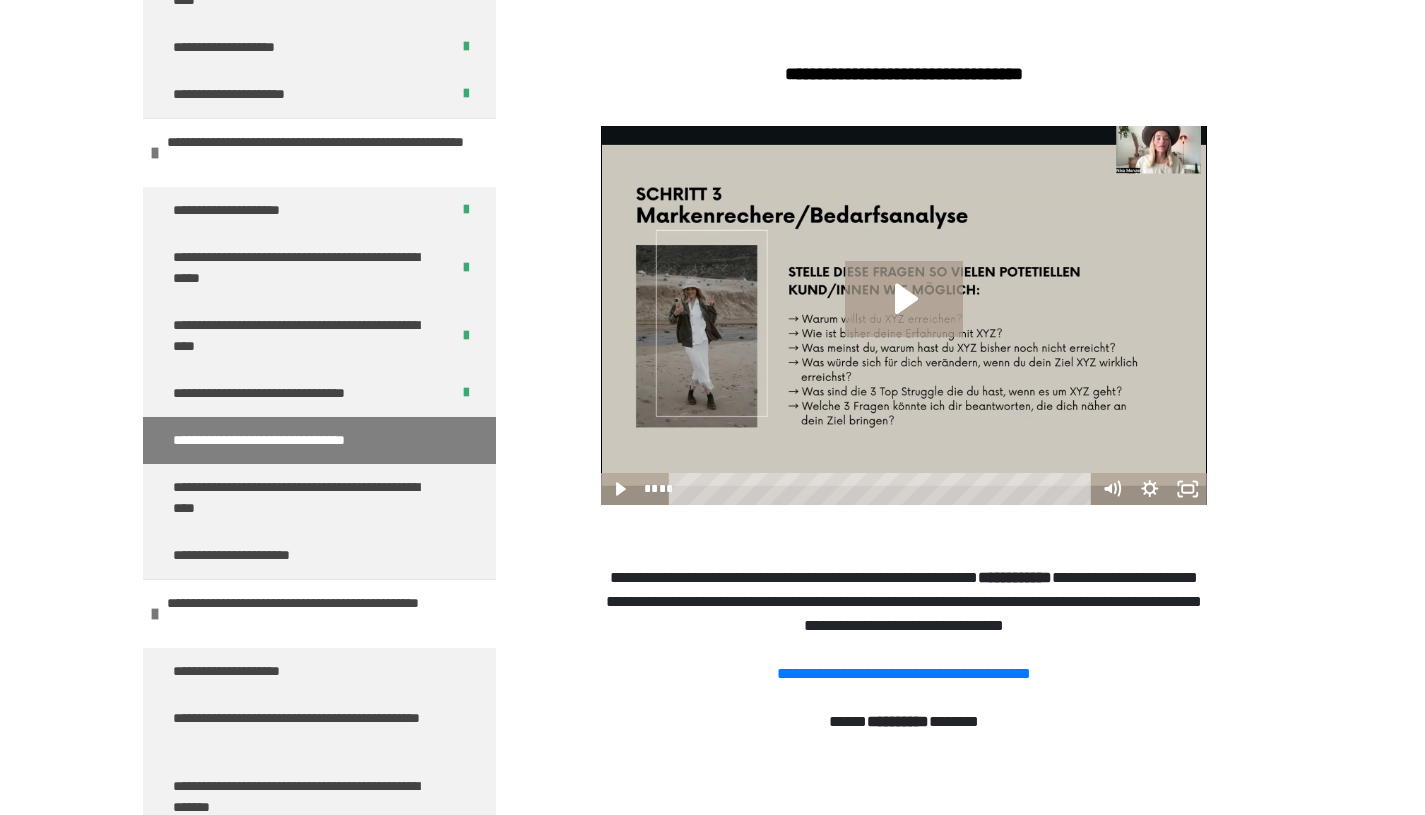 scroll, scrollTop: 682, scrollLeft: 0, axis: vertical 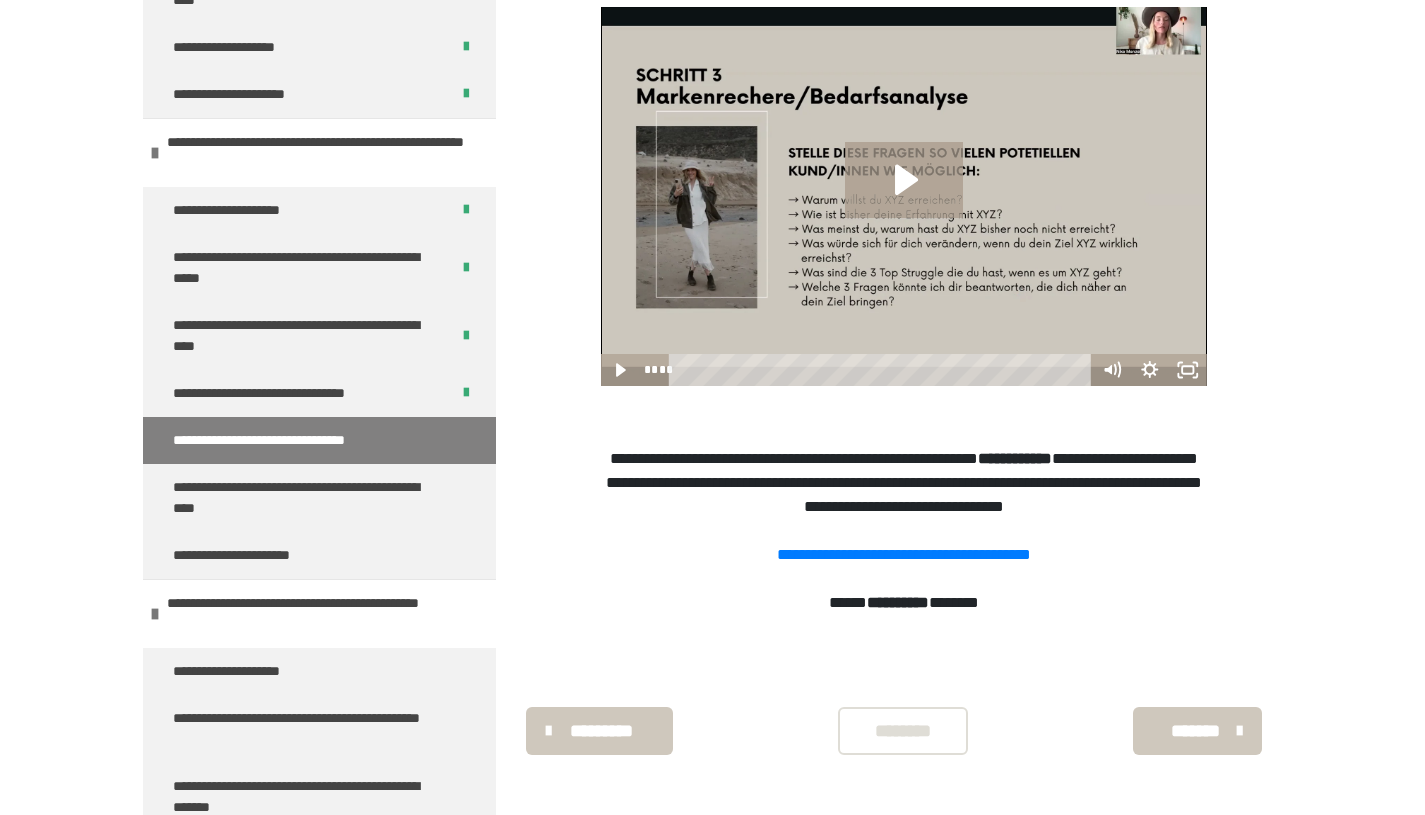 click on "********" at bounding box center (903, 731) 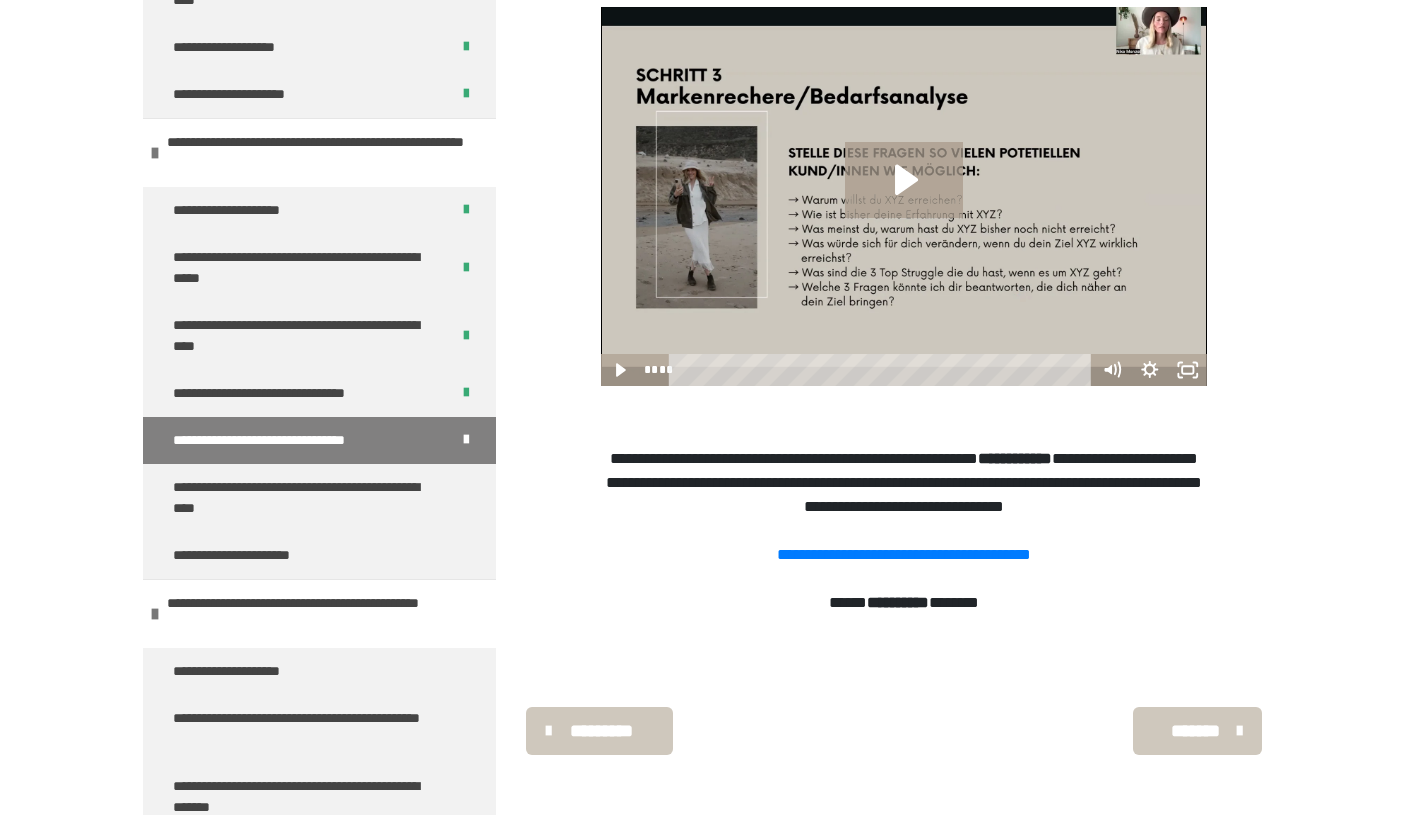 click on "*******" at bounding box center (1195, 731) 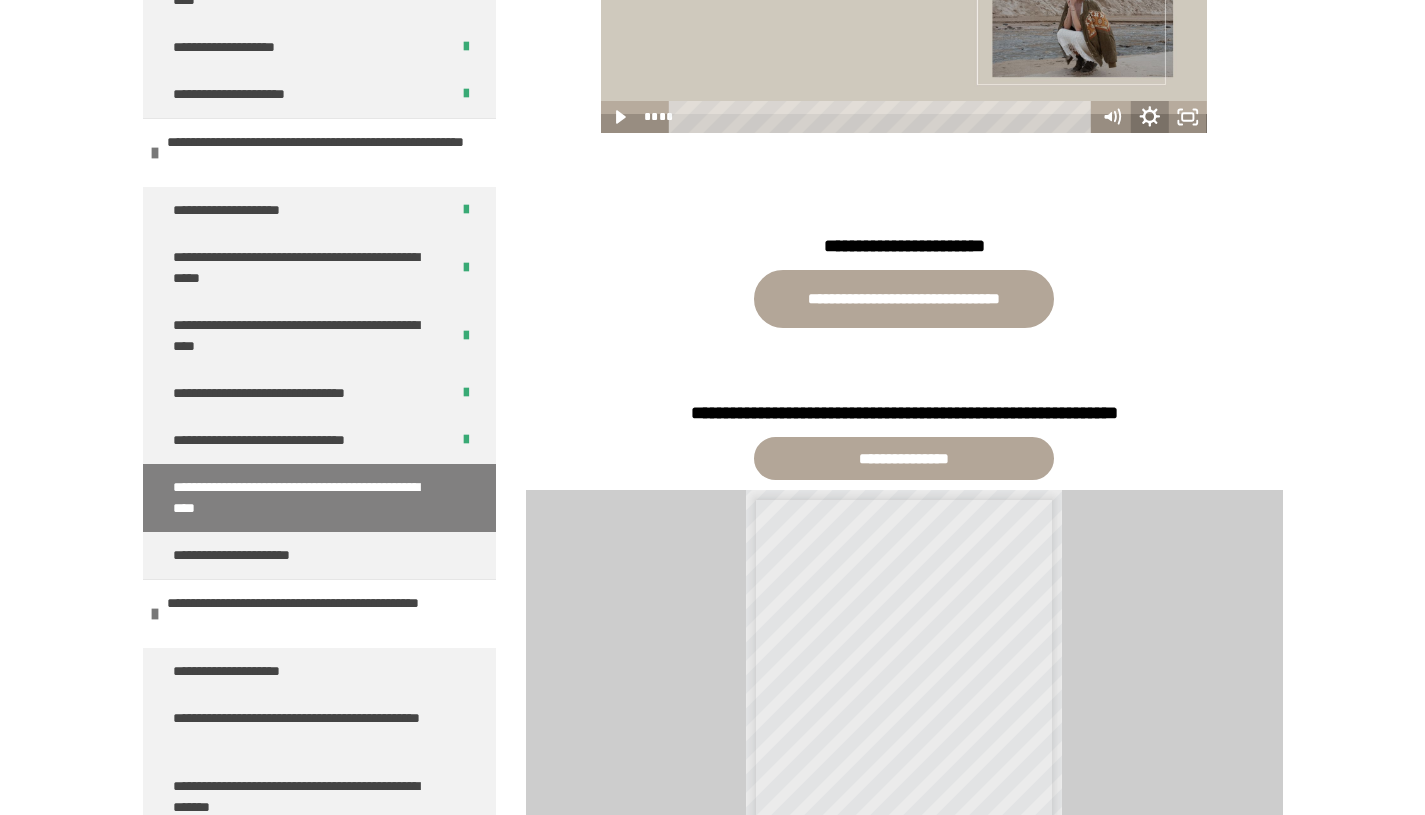 click 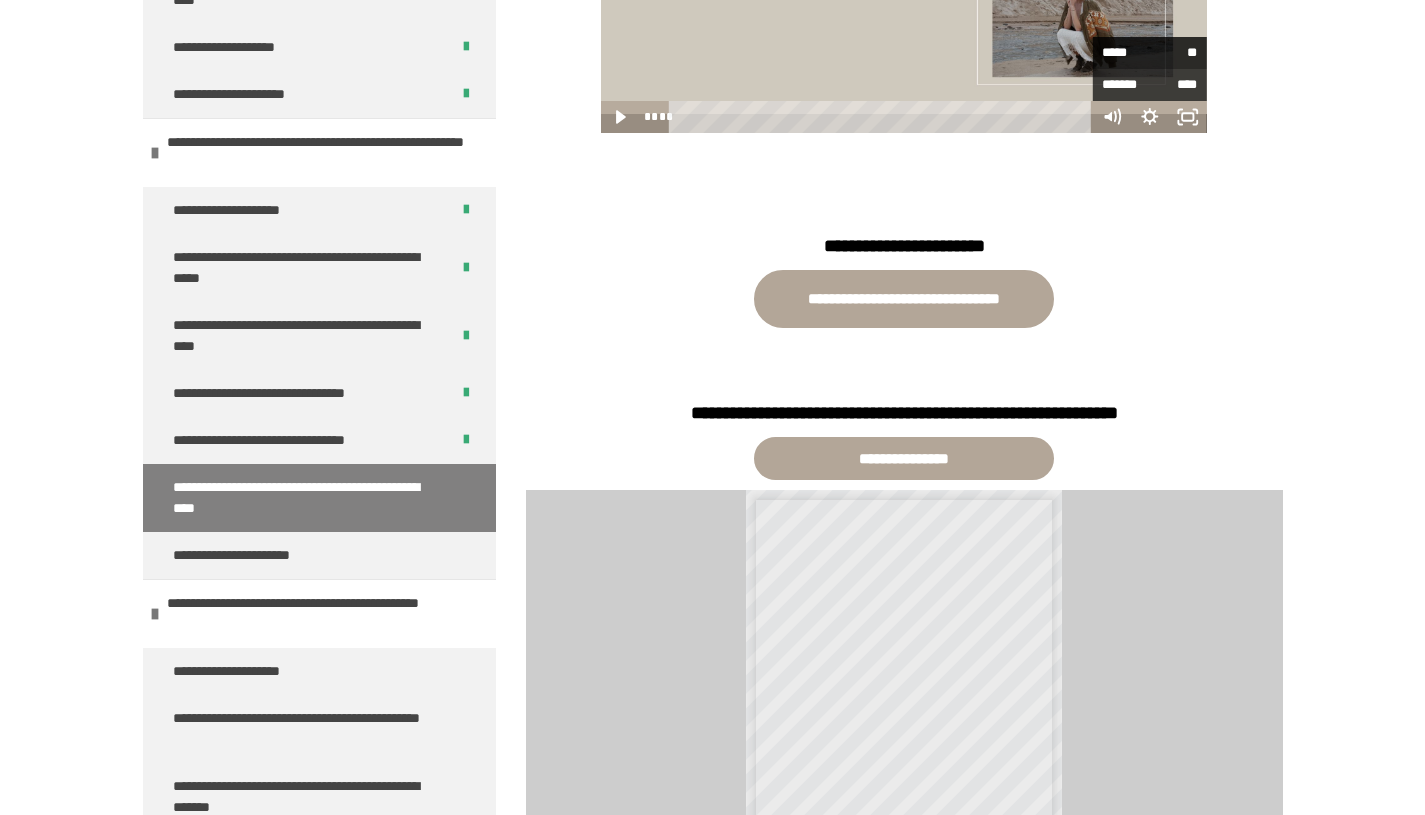 click on "**" at bounding box center (1174, 53) 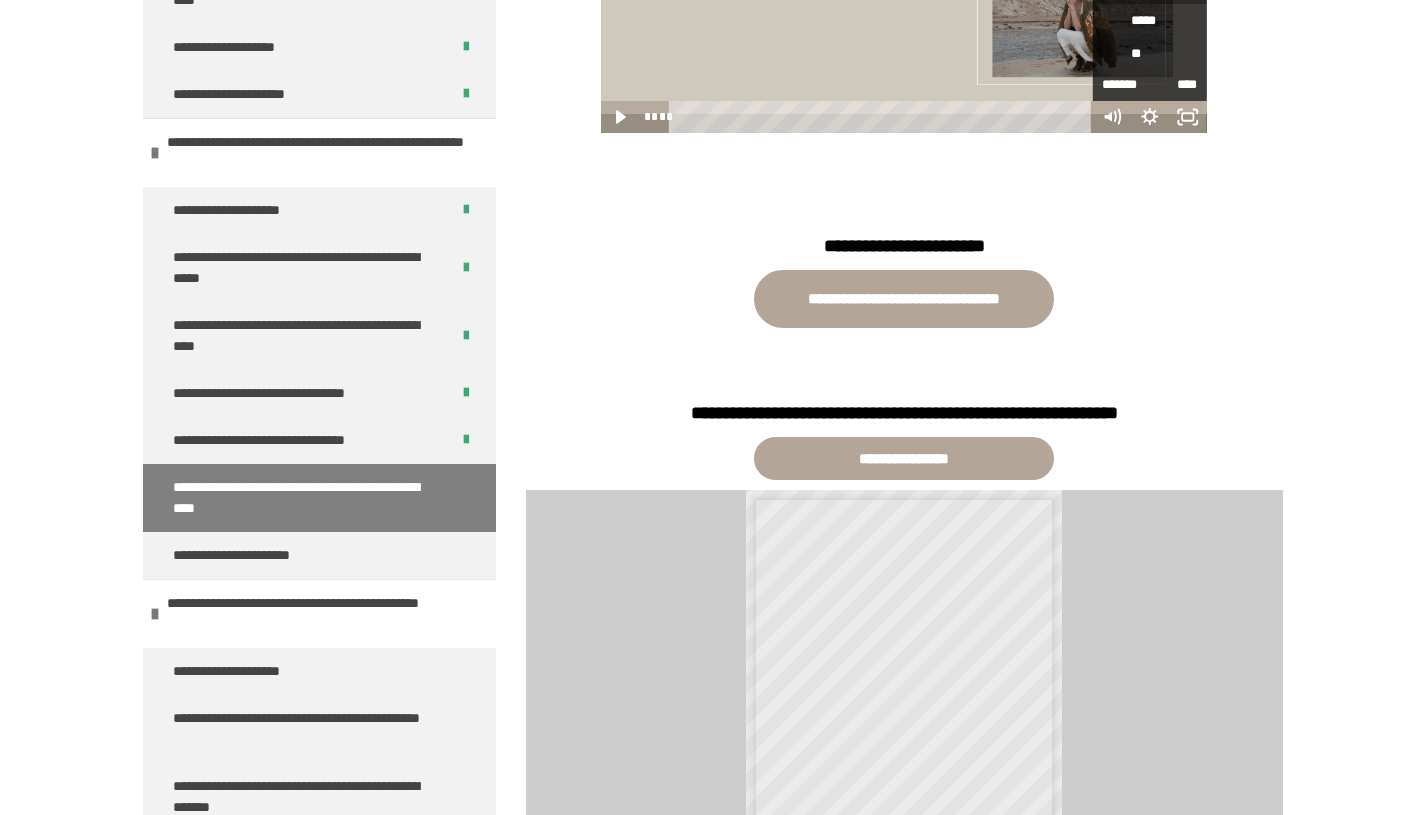 click on "****" at bounding box center [1150, -11] 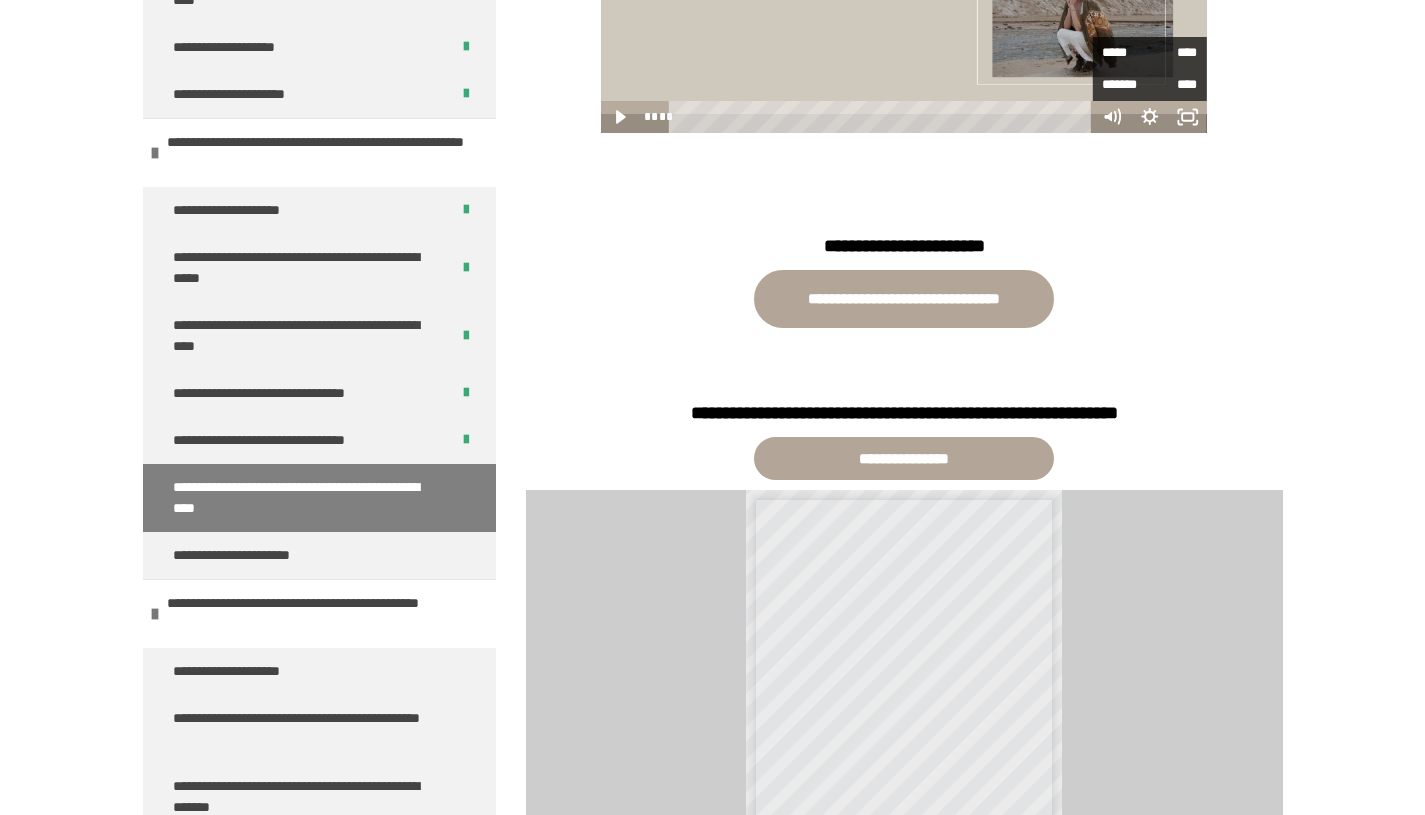 click 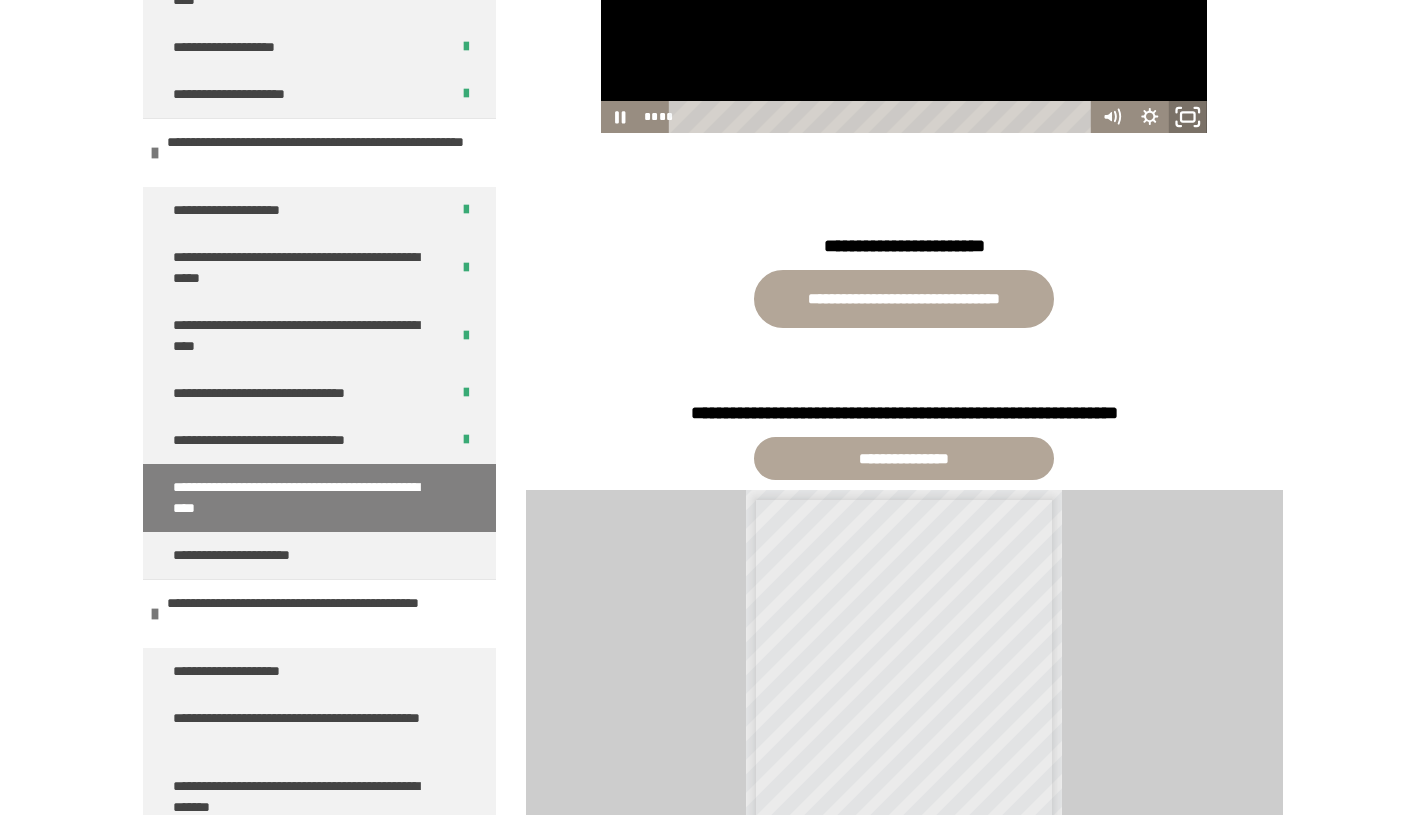 click 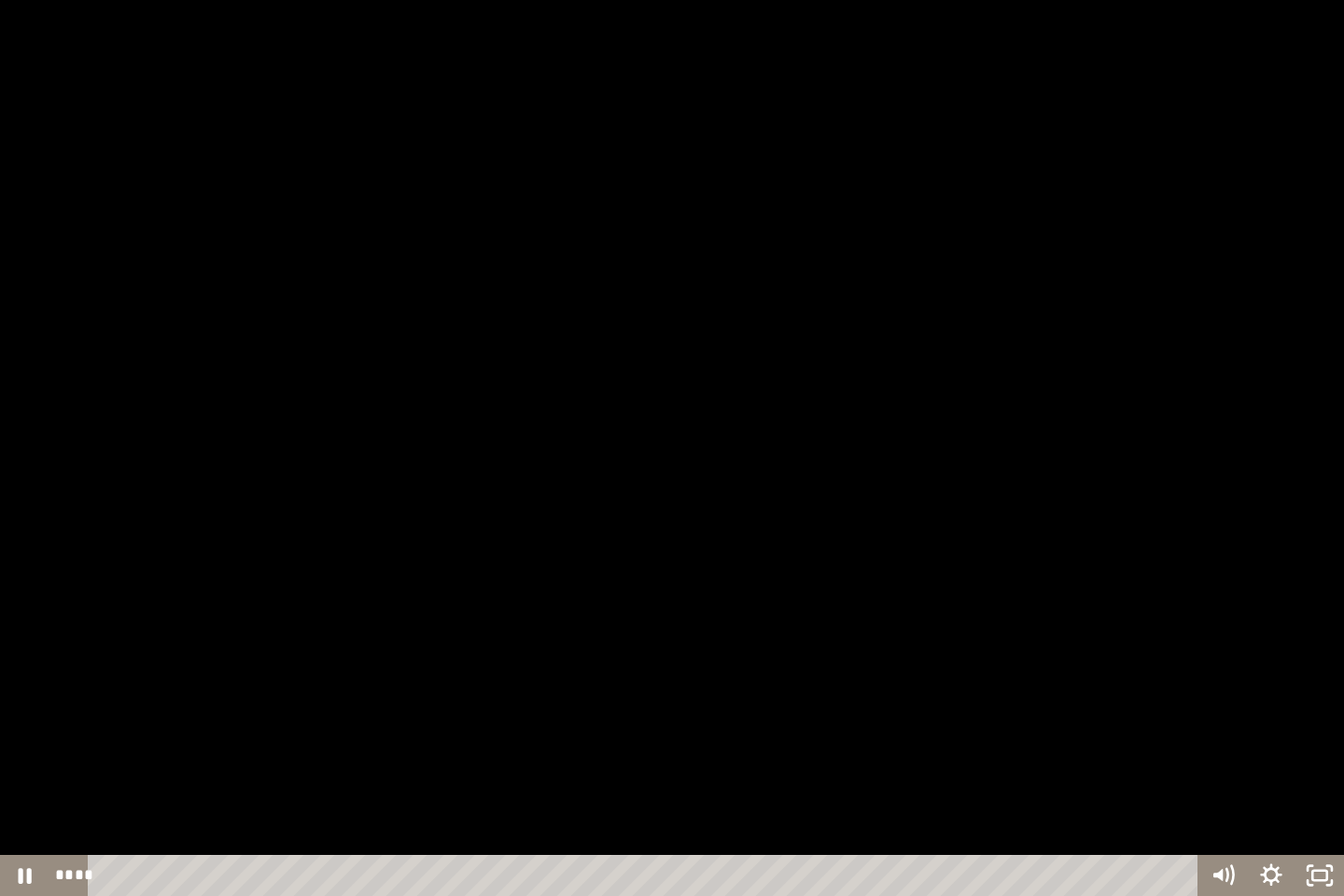 click at bounding box center (672, 448) 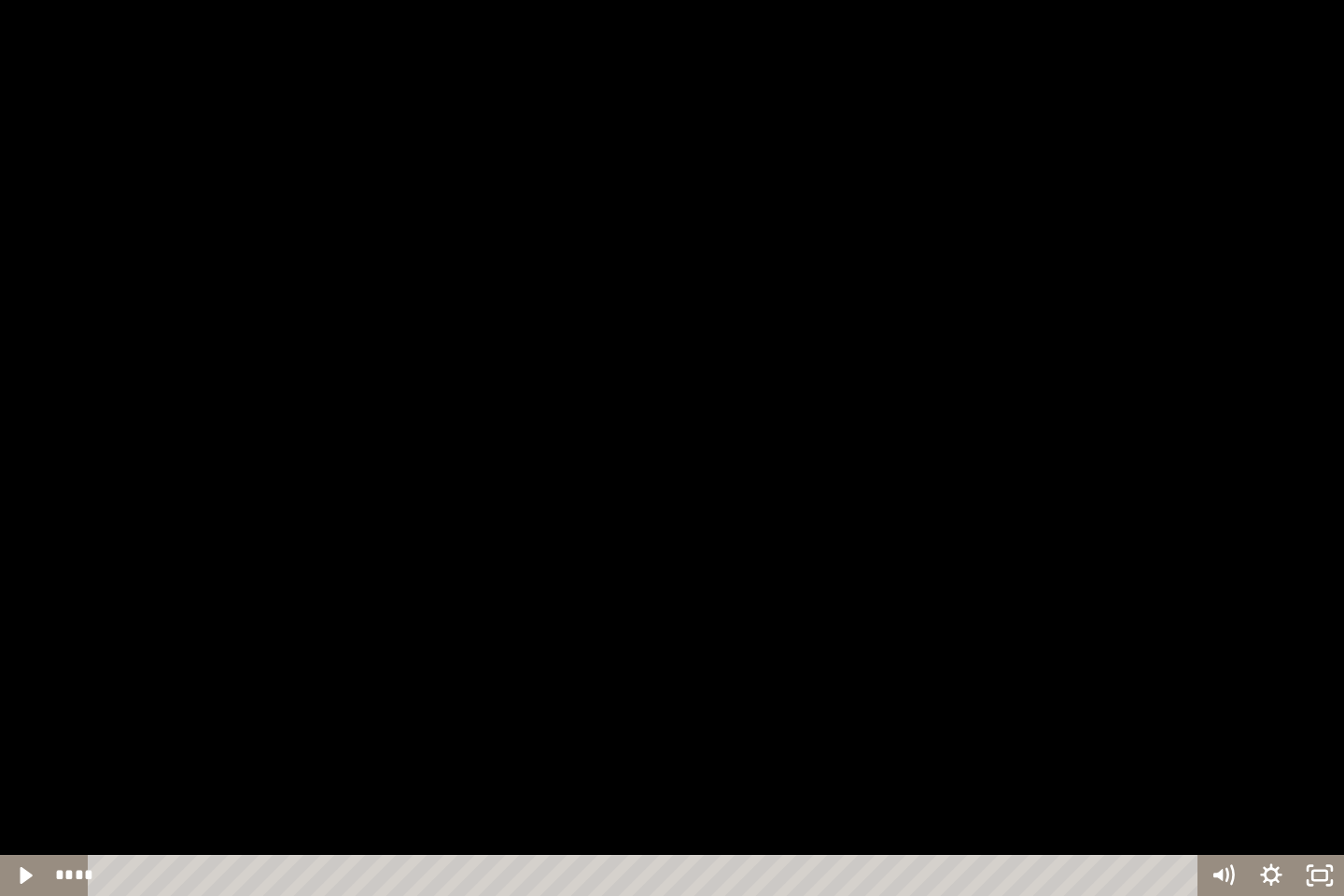 click at bounding box center (672, 448) 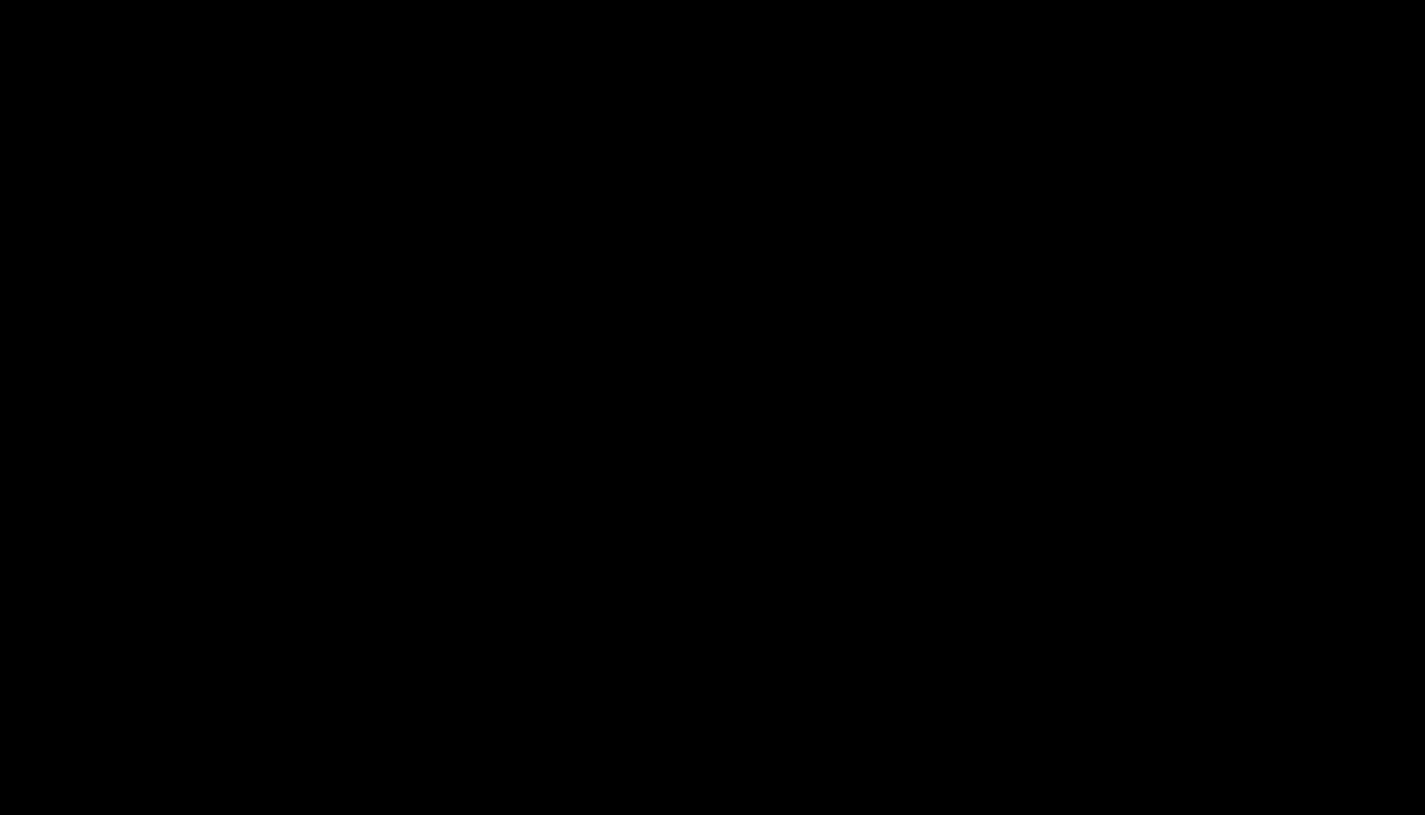 type 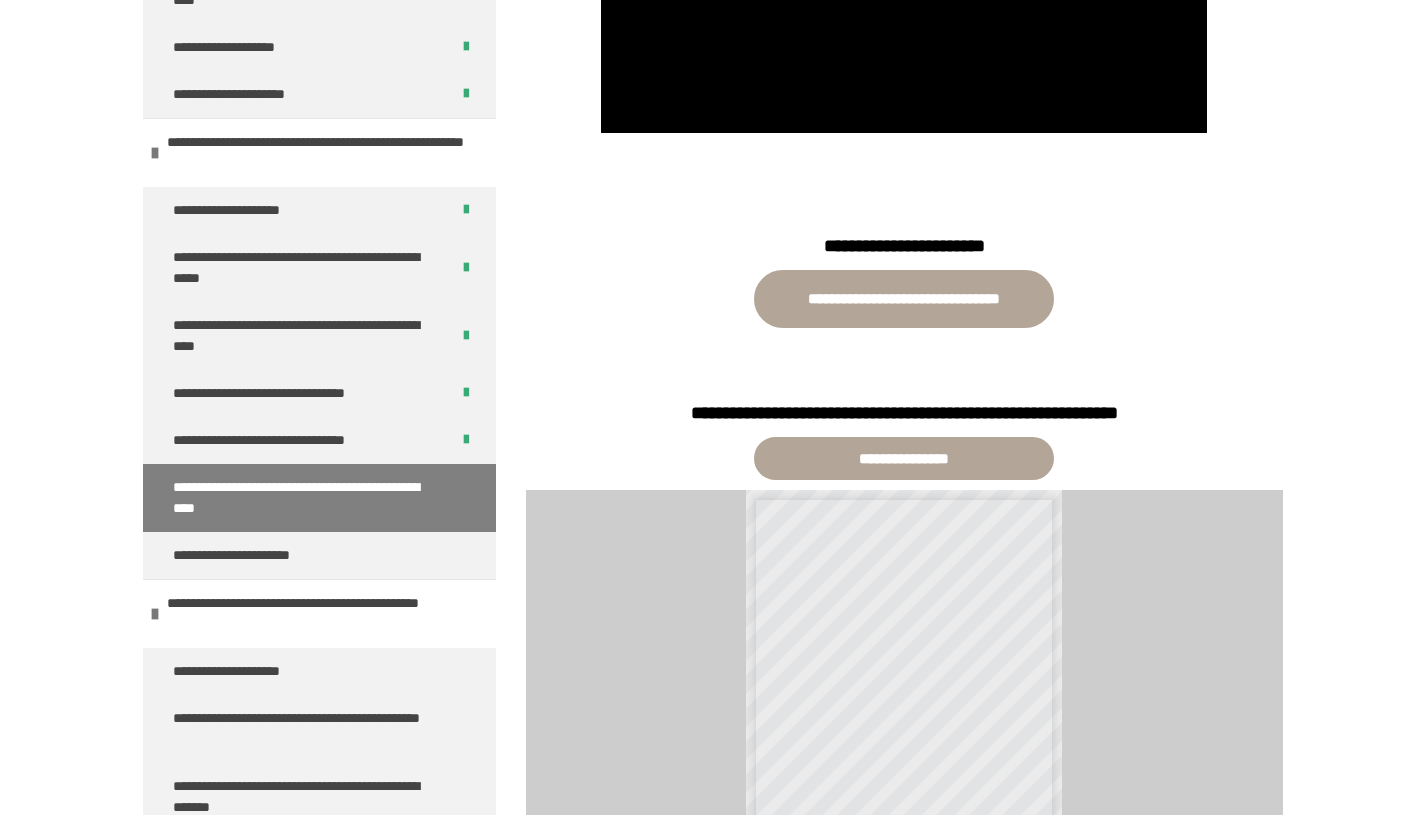 click on "**********" at bounding box center [904, 234] 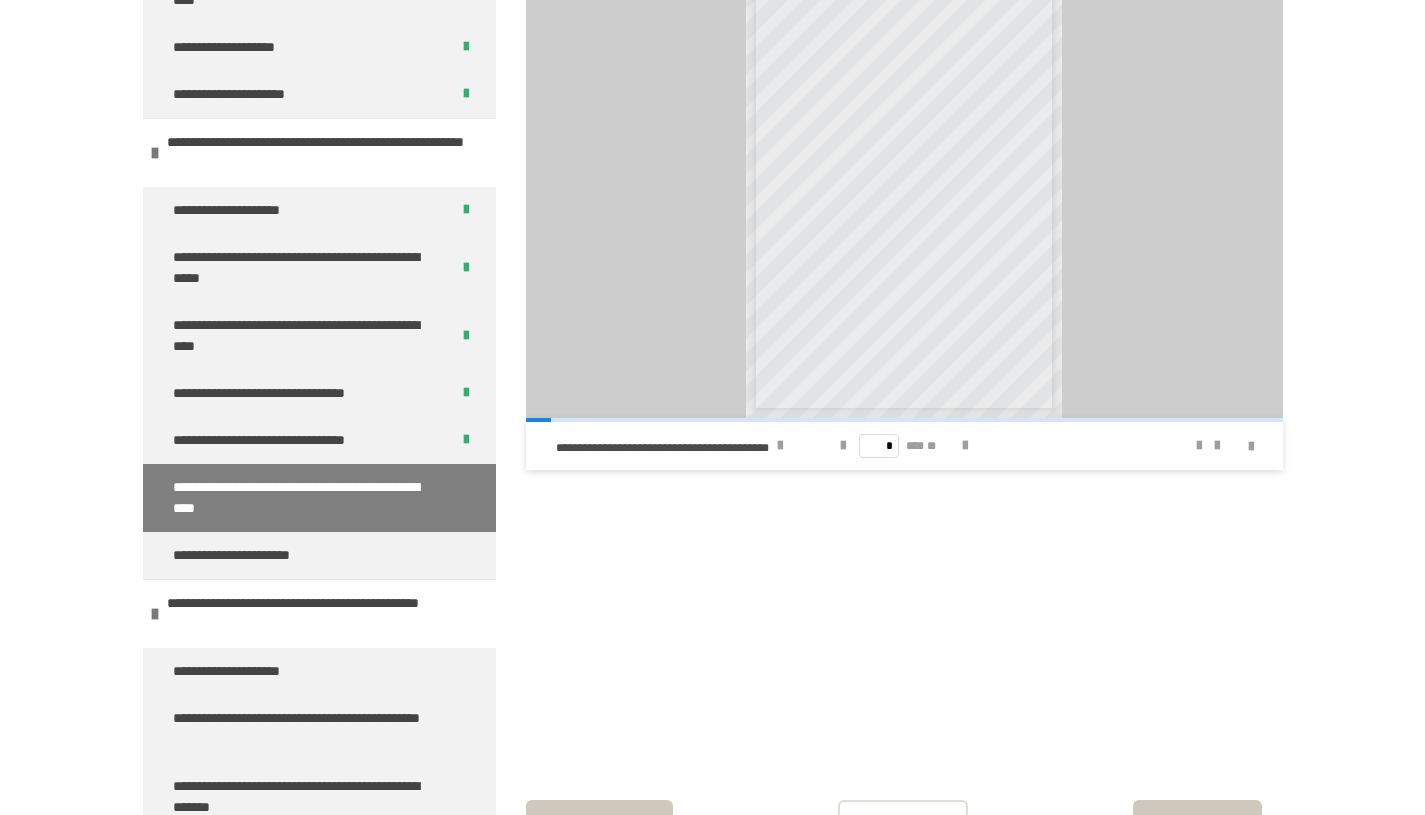 scroll, scrollTop: 1546, scrollLeft: 0, axis: vertical 